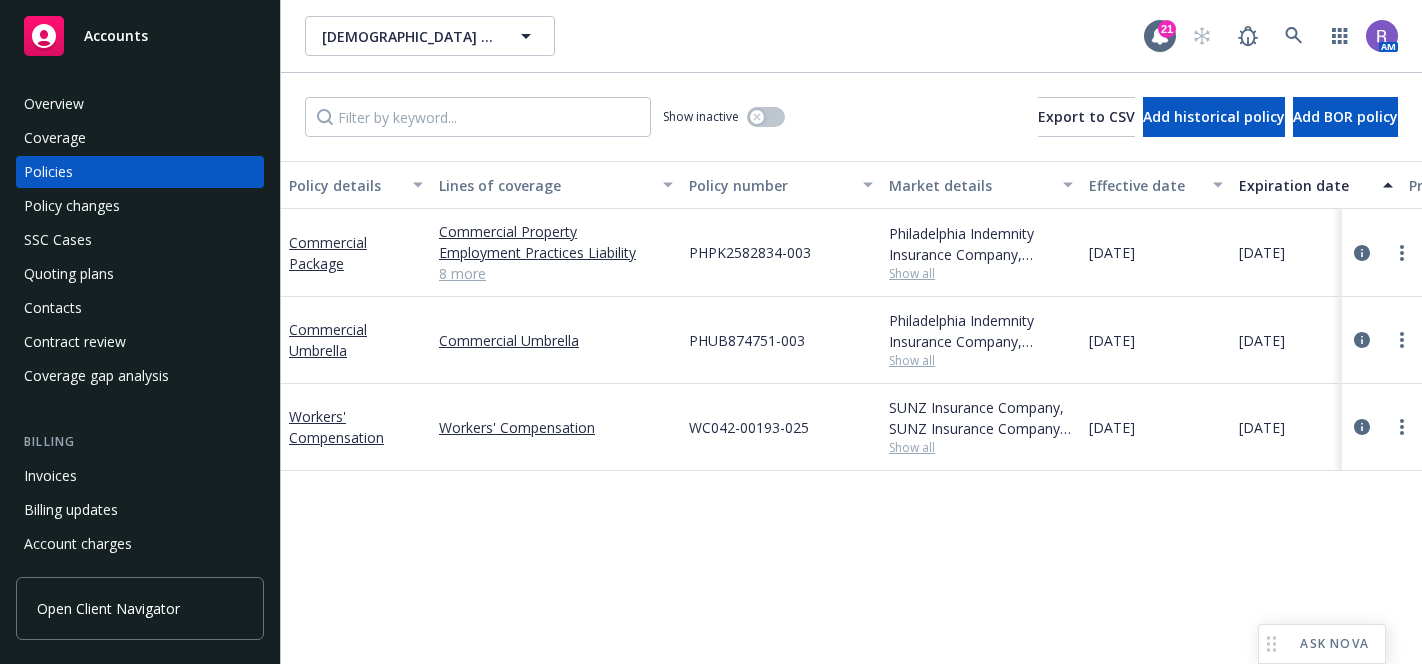 scroll, scrollTop: 0, scrollLeft: 0, axis: both 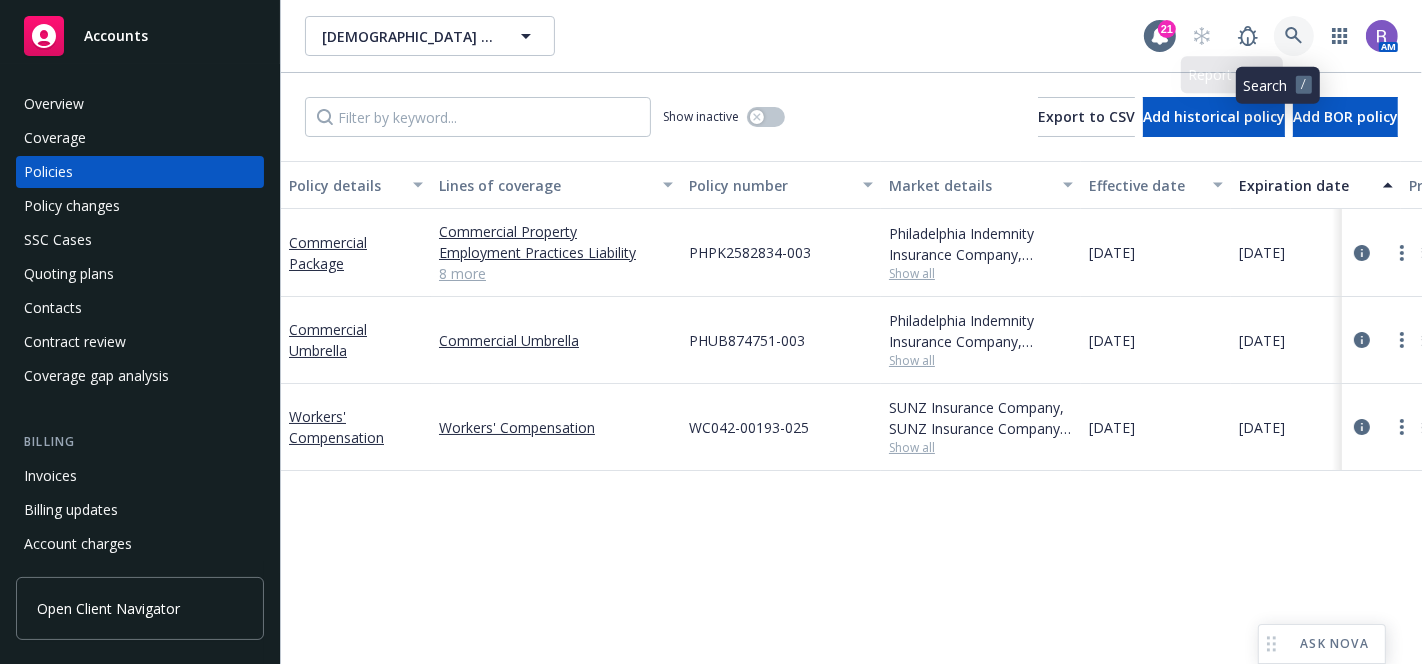 click 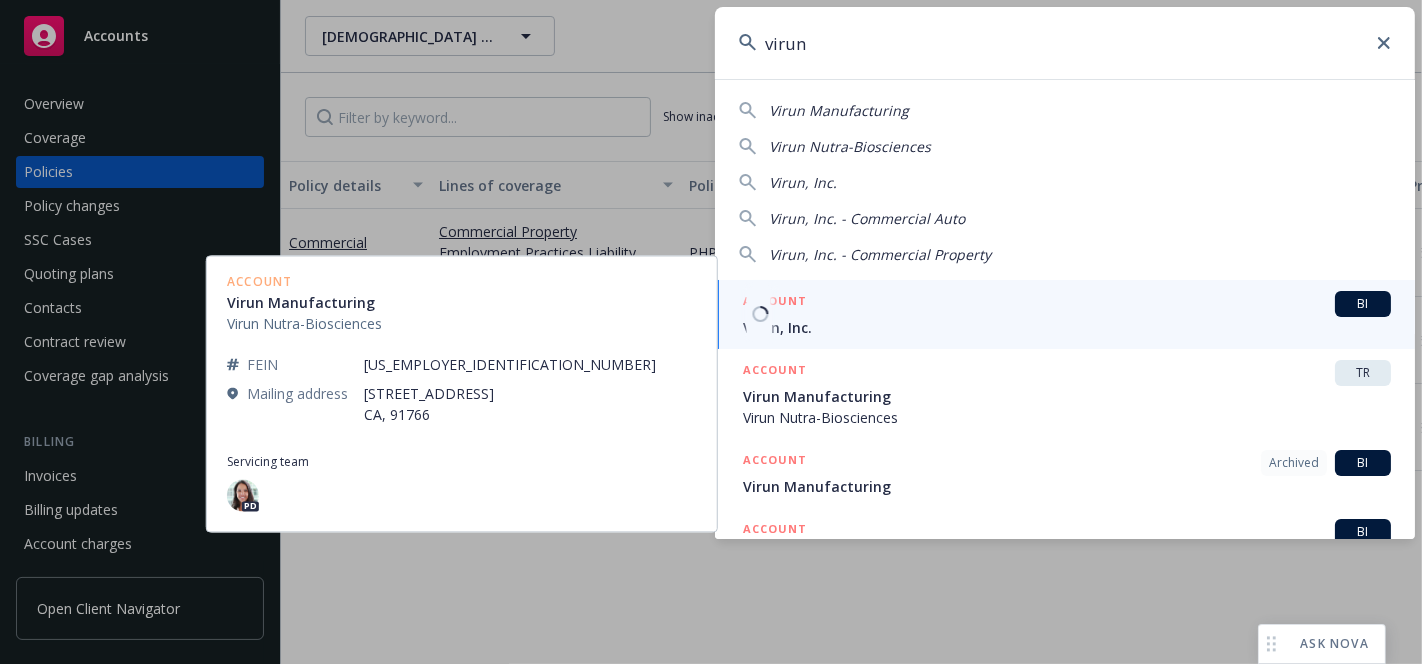 type on "virun" 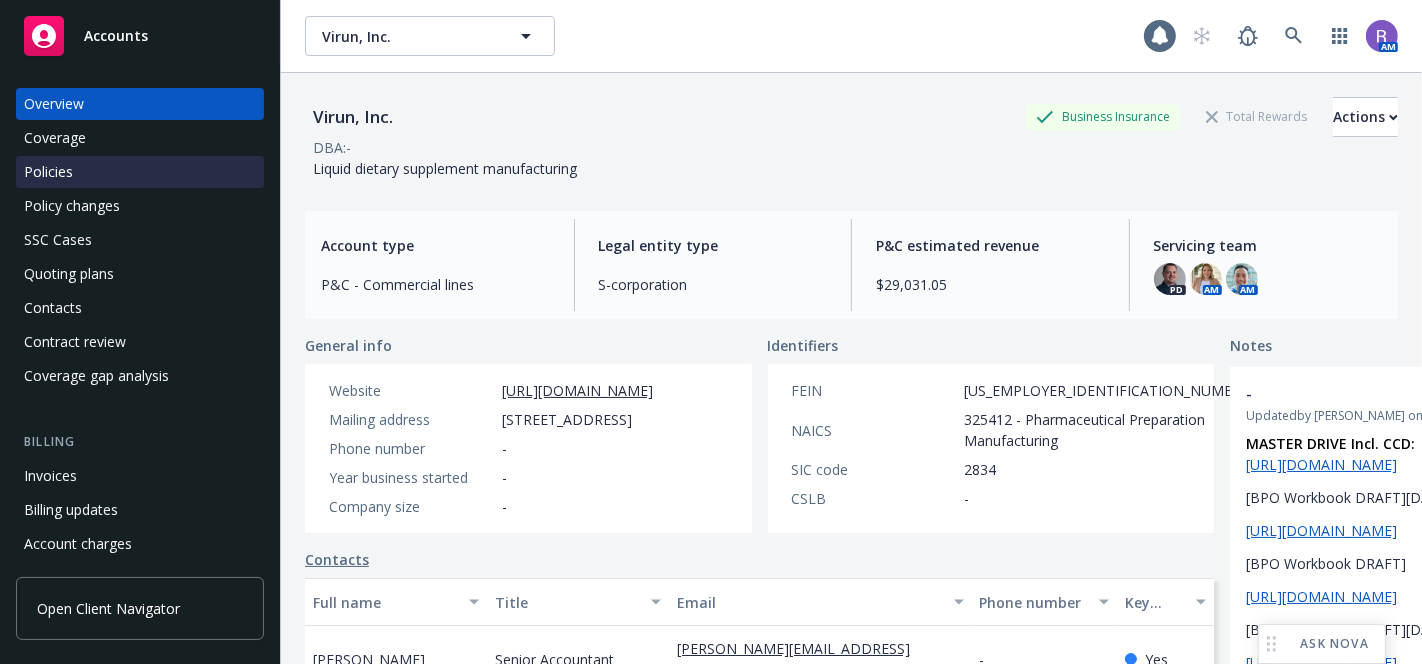 click on "Policies" at bounding box center (48, 172) 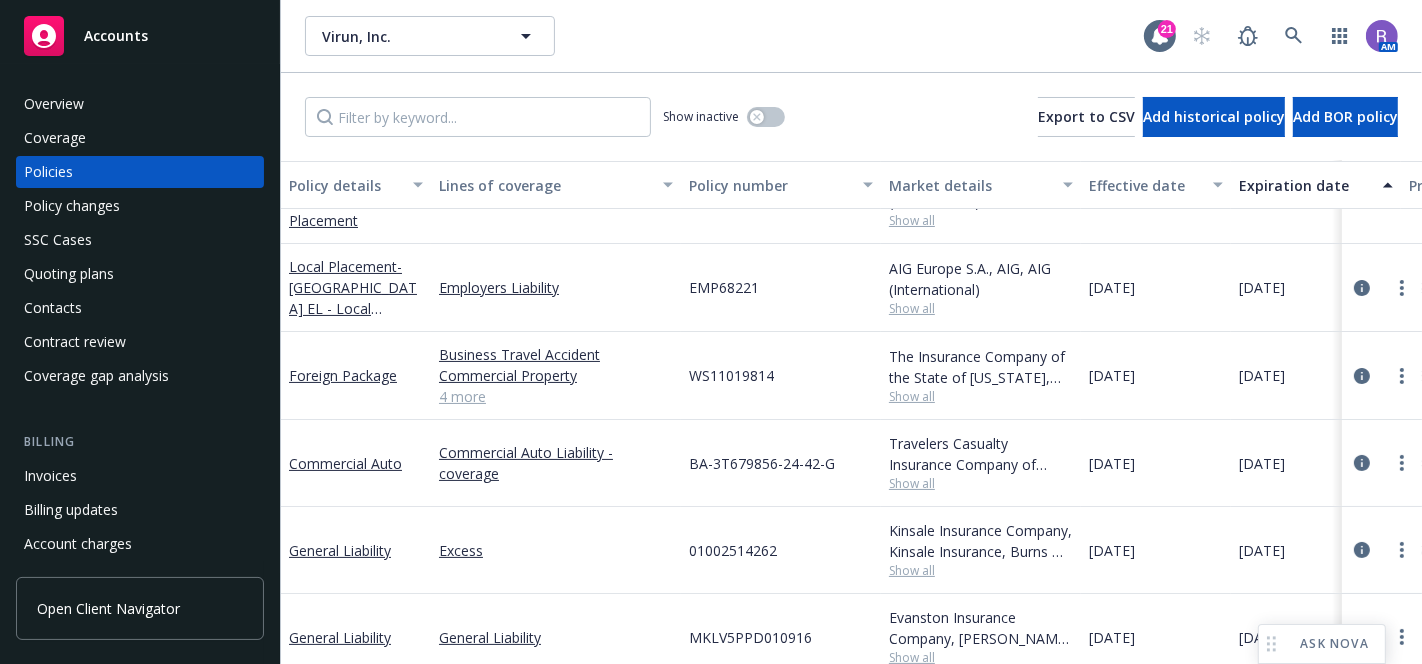 scroll, scrollTop: 221, scrollLeft: 0, axis: vertical 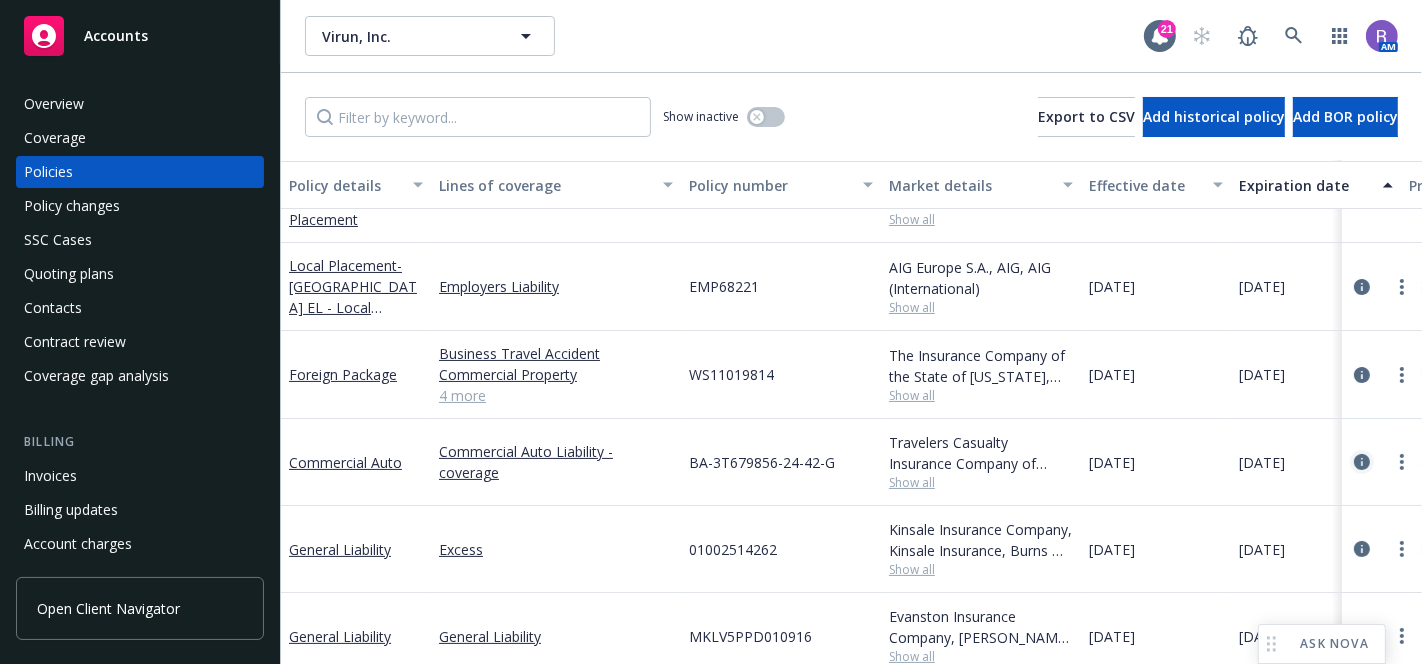 click 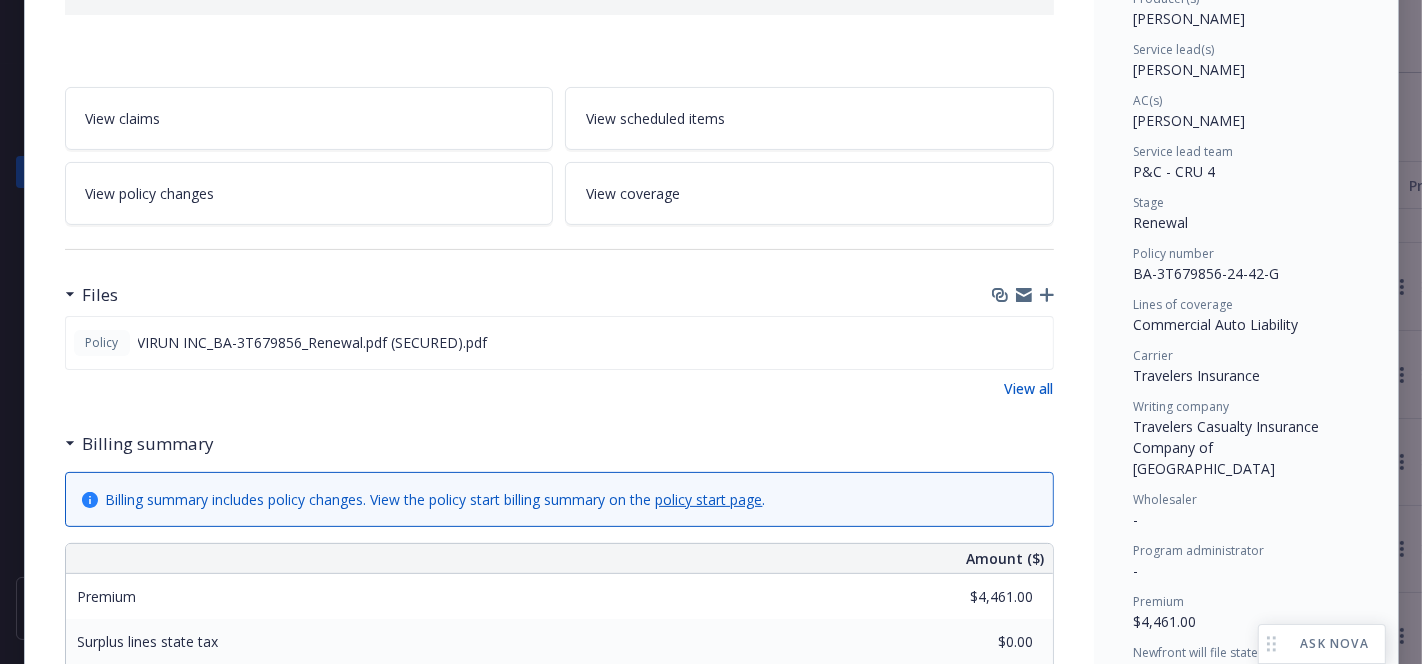 scroll, scrollTop: 278, scrollLeft: 0, axis: vertical 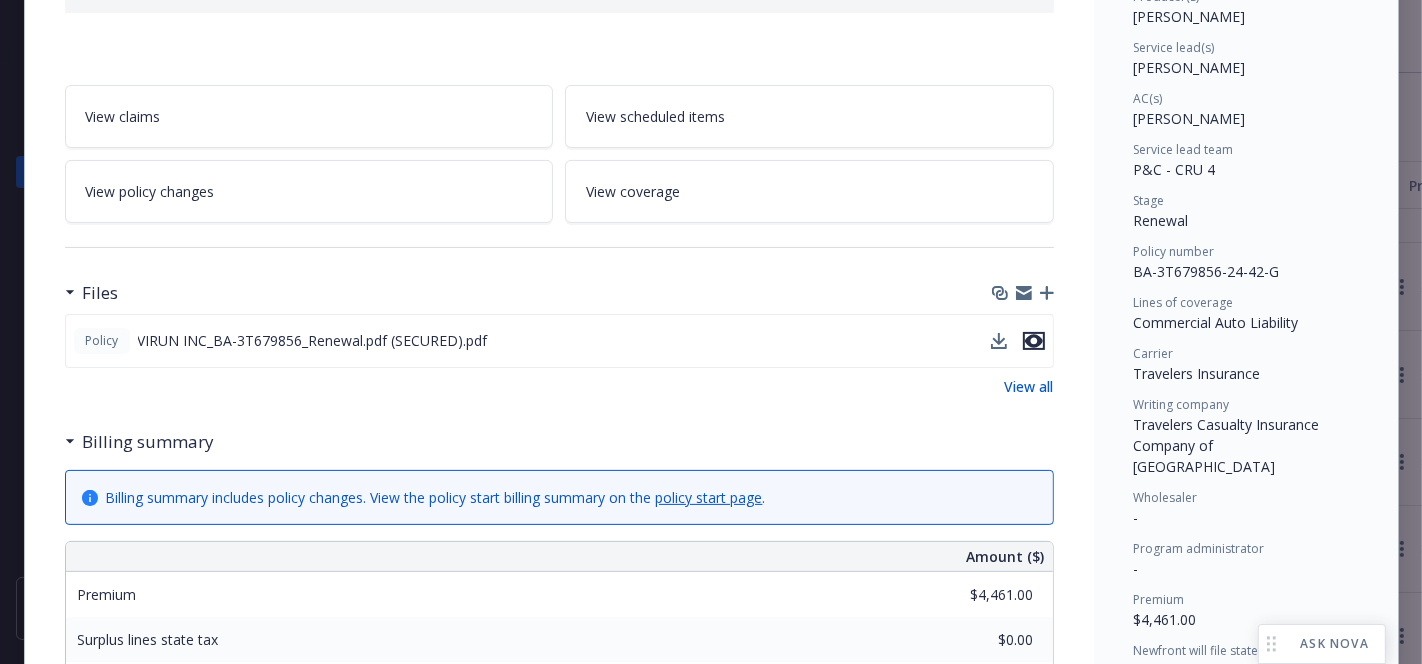 click 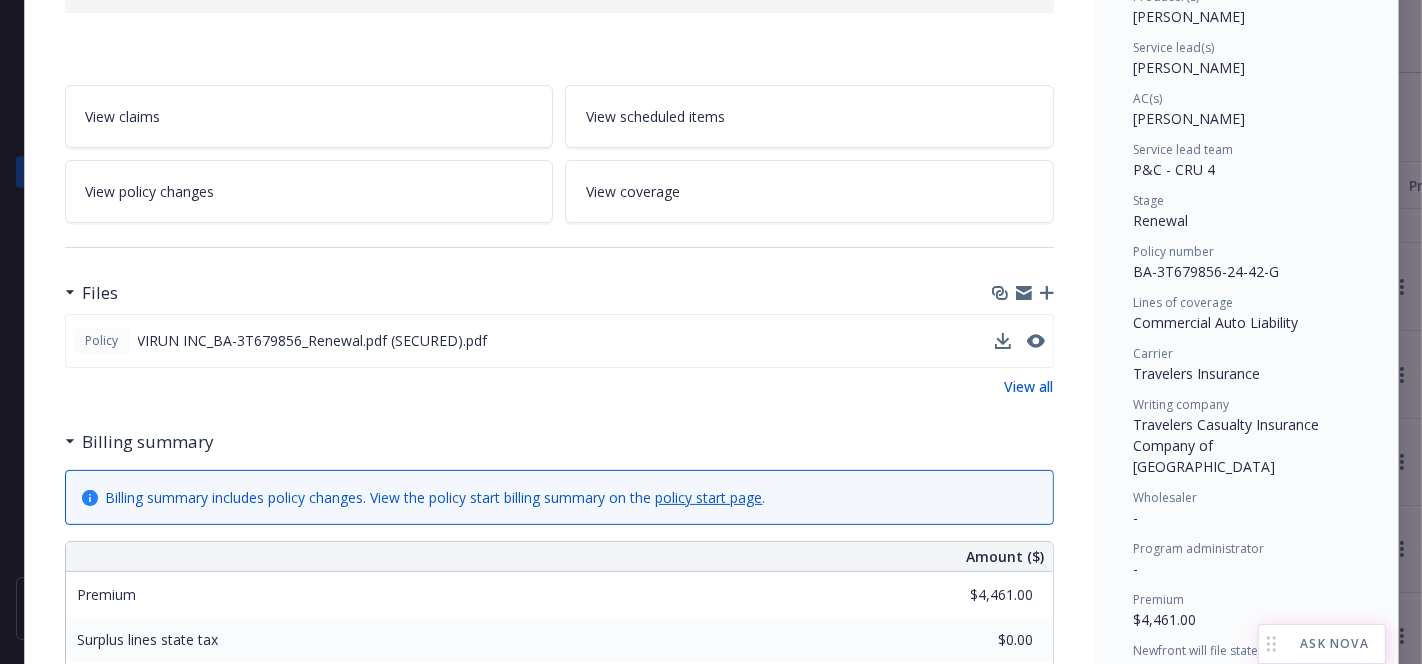 click on "ASK NOVA" at bounding box center [1334, 644] 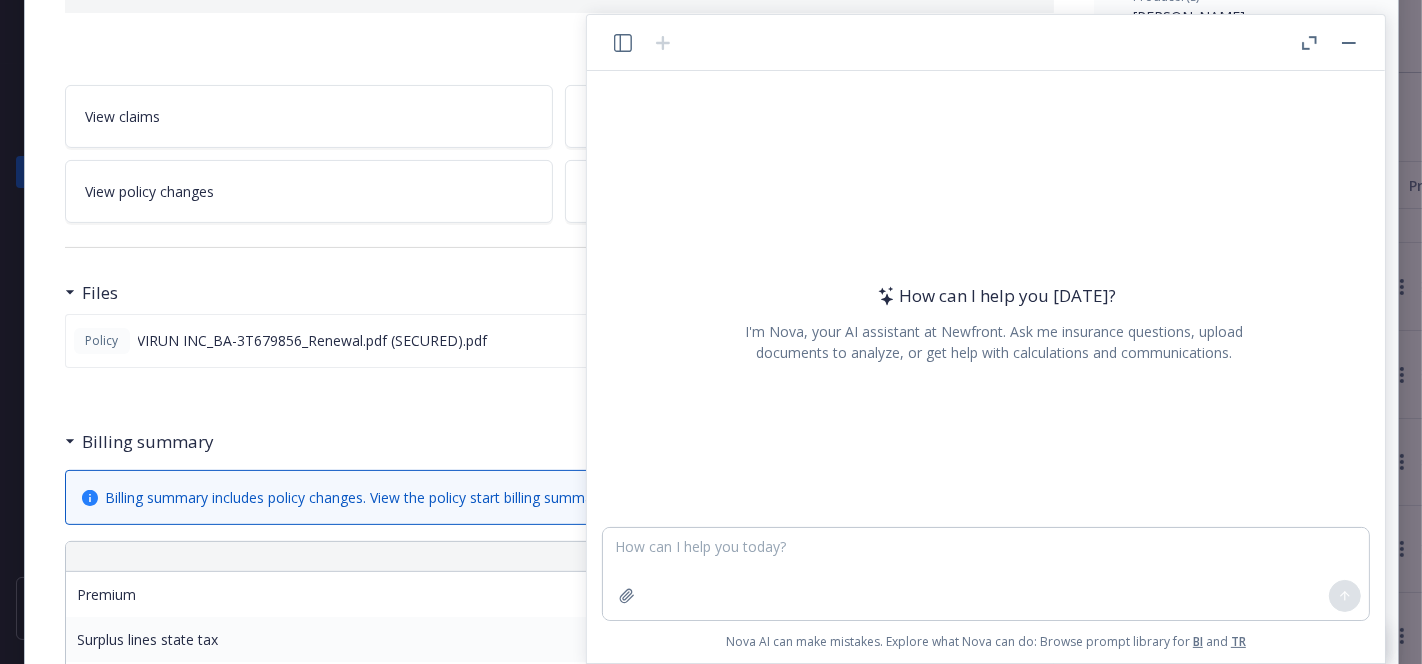 click at bounding box center [986, 43] 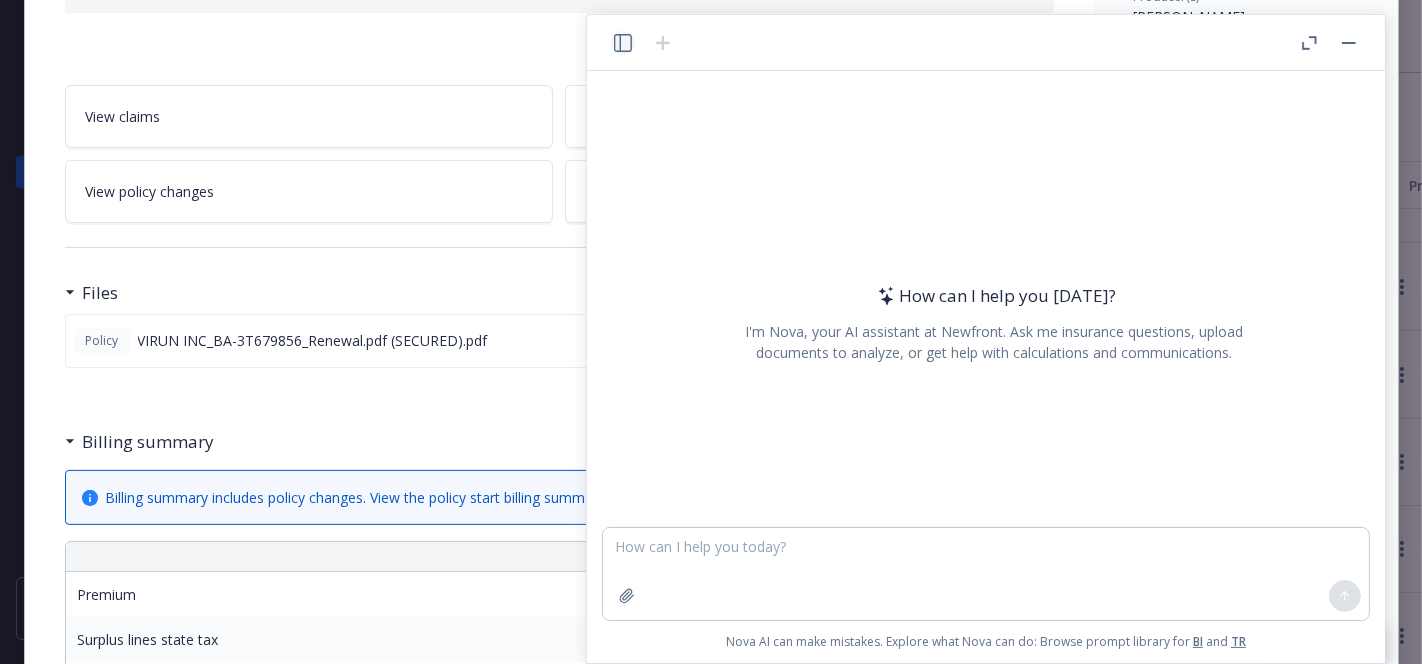 click 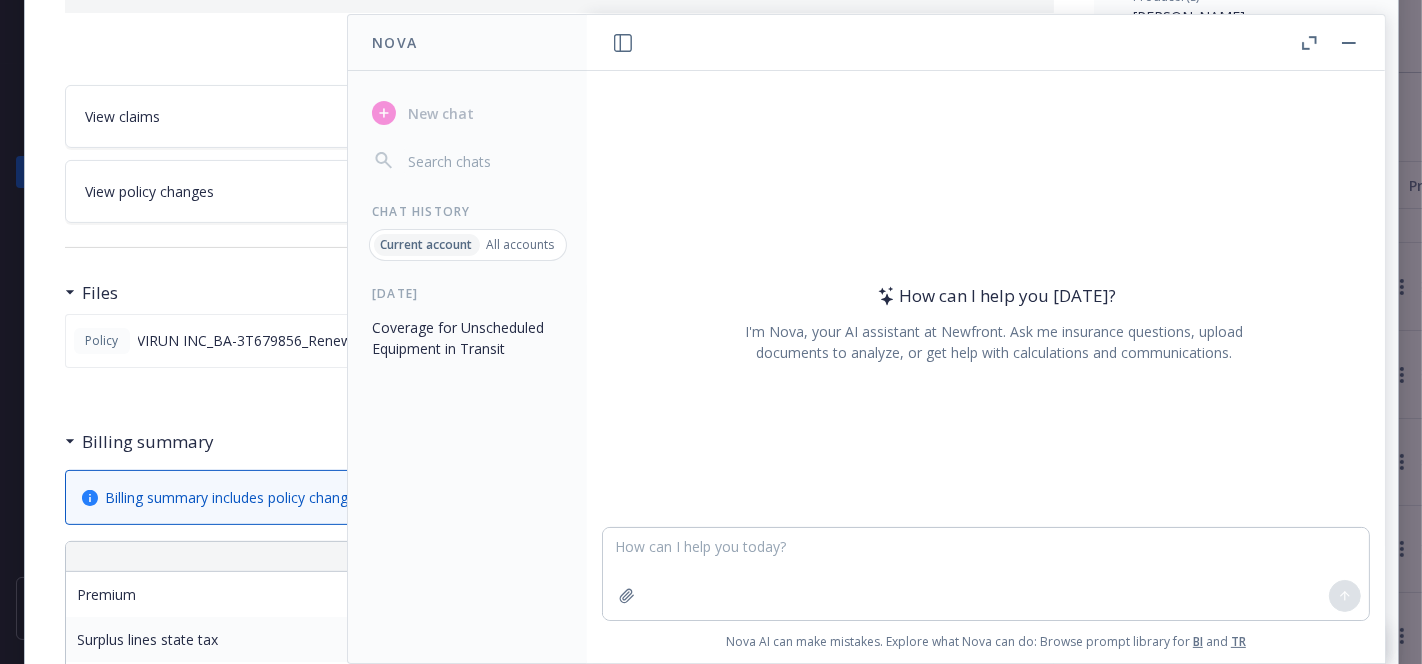click on "All accounts" at bounding box center [521, 245] 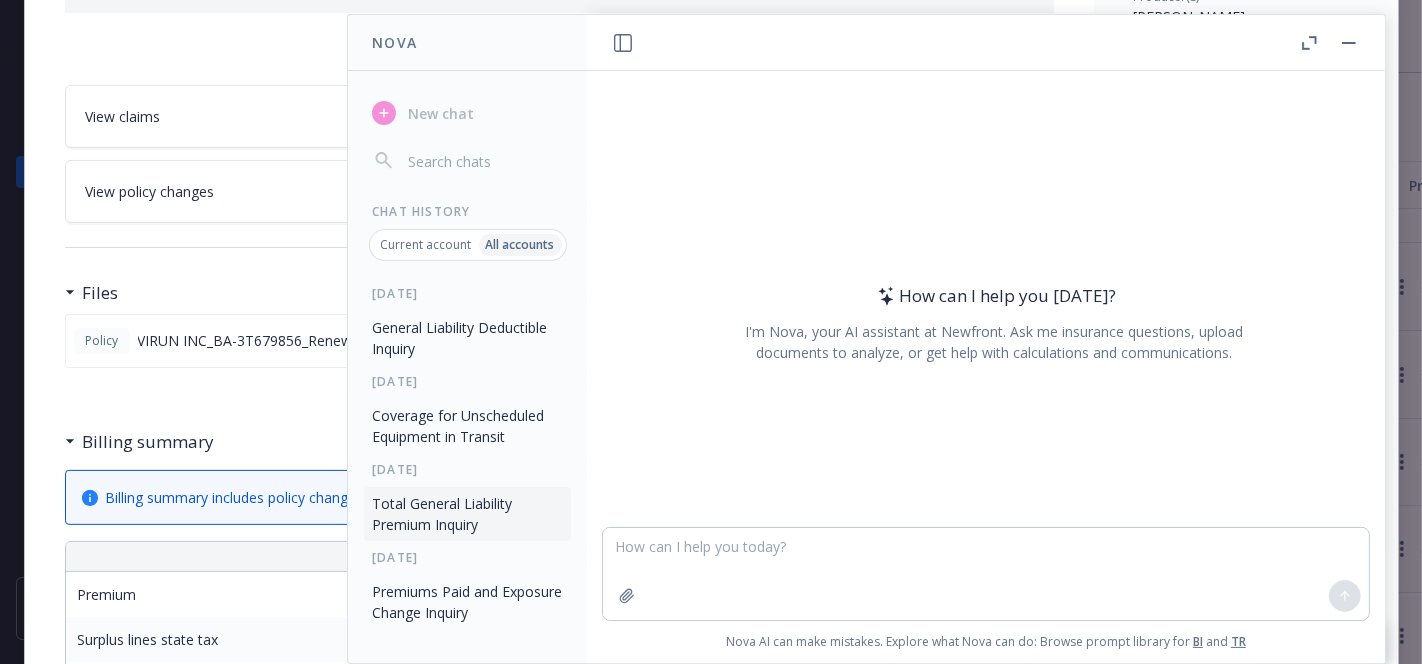 click on "Total General Liability Premium Inquiry" at bounding box center (467, 514) 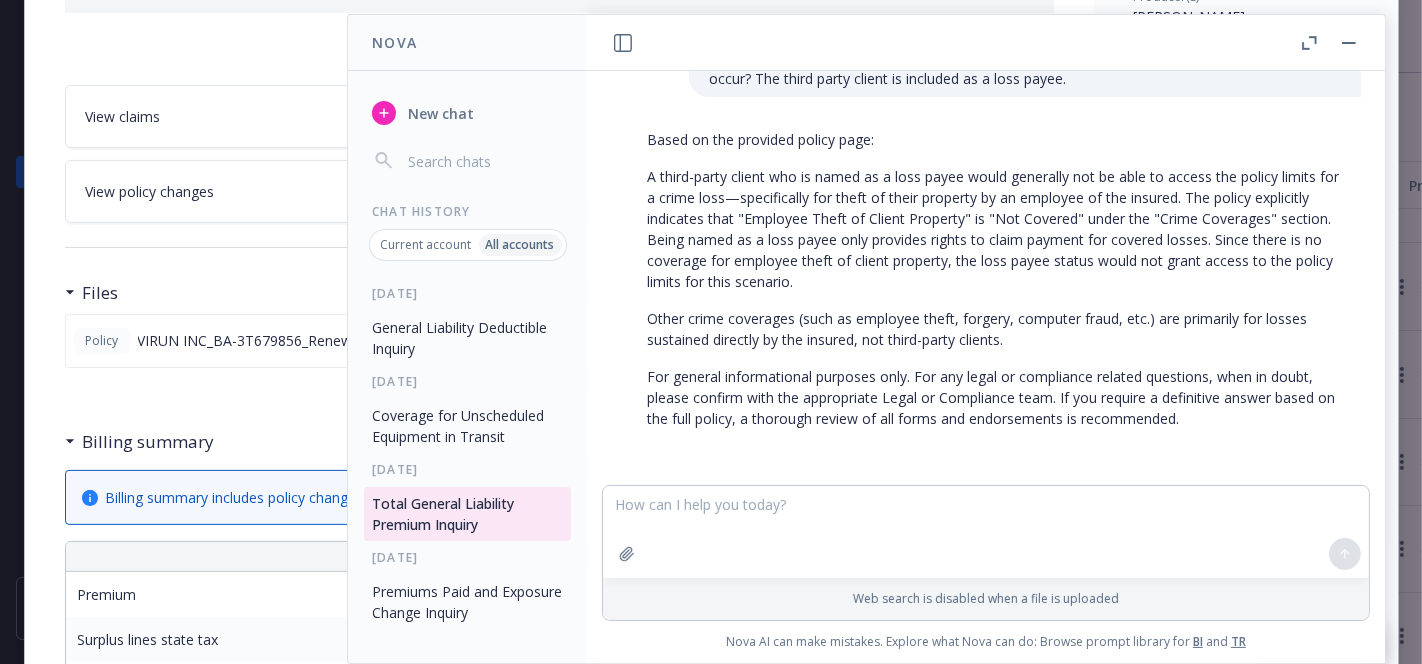 scroll, scrollTop: 17377, scrollLeft: 0, axis: vertical 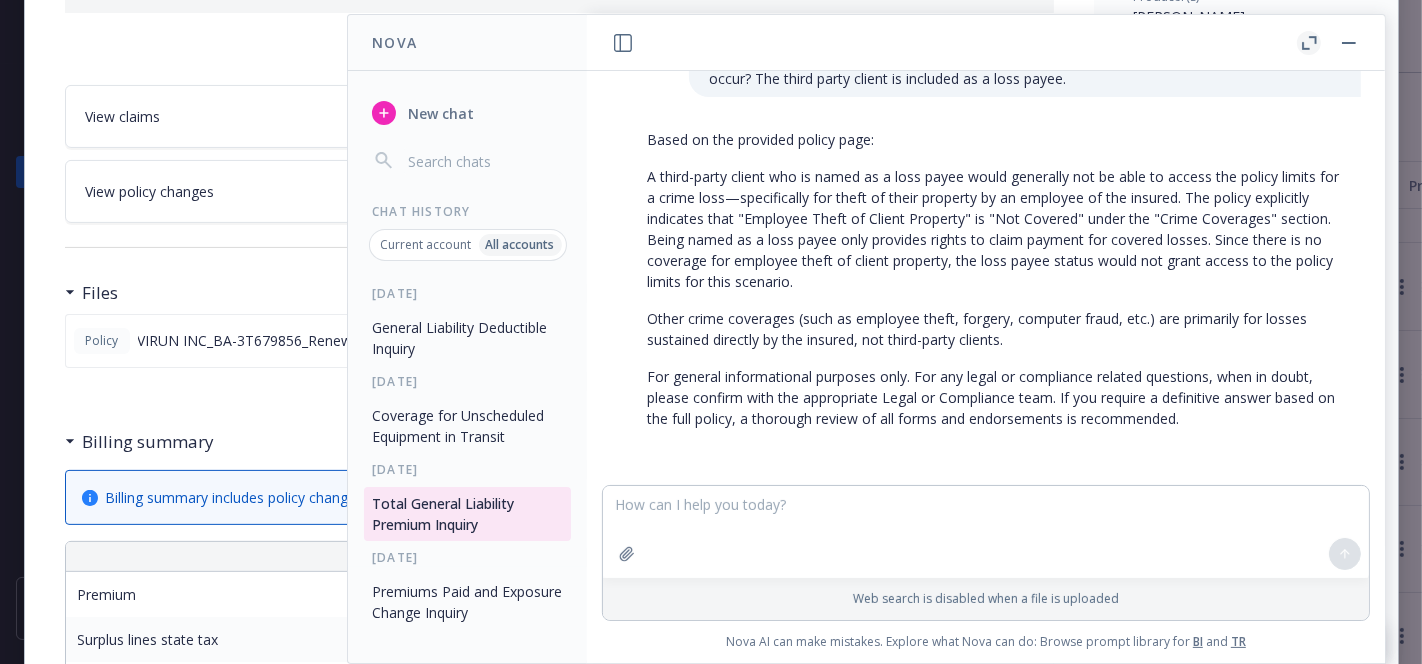 click 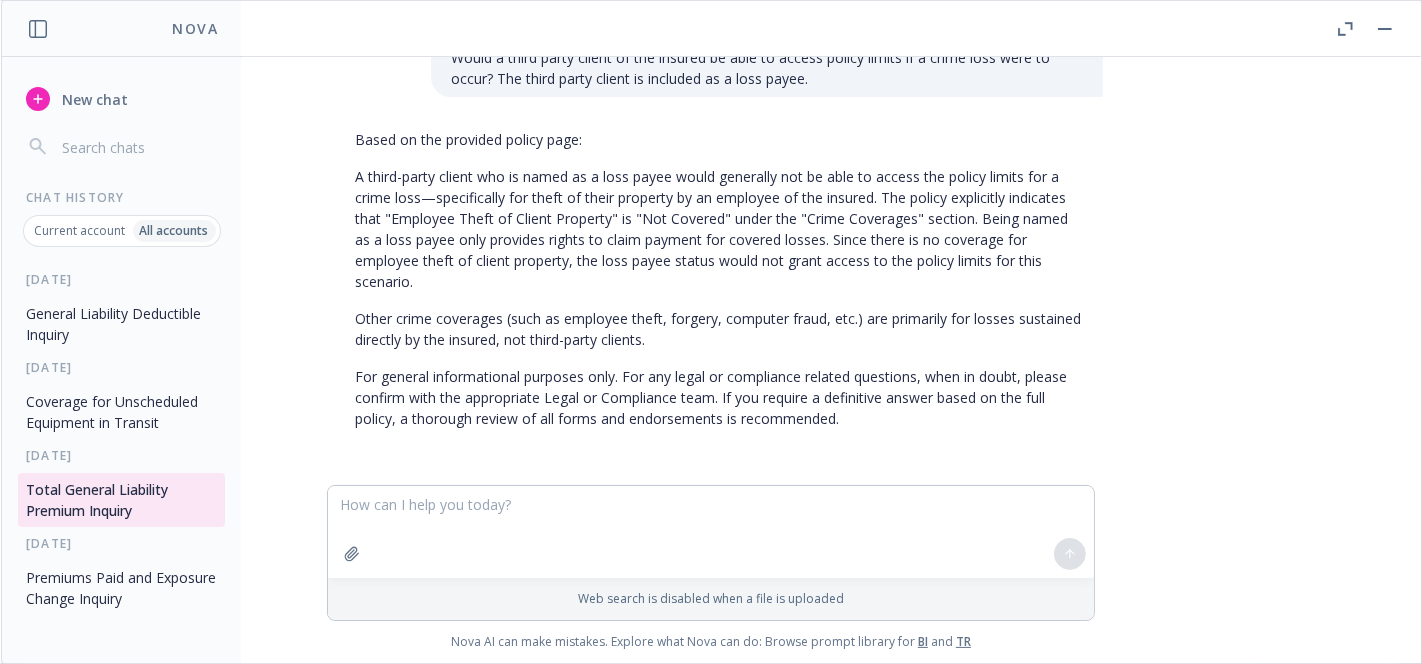 scroll, scrollTop: 15797, scrollLeft: 0, axis: vertical 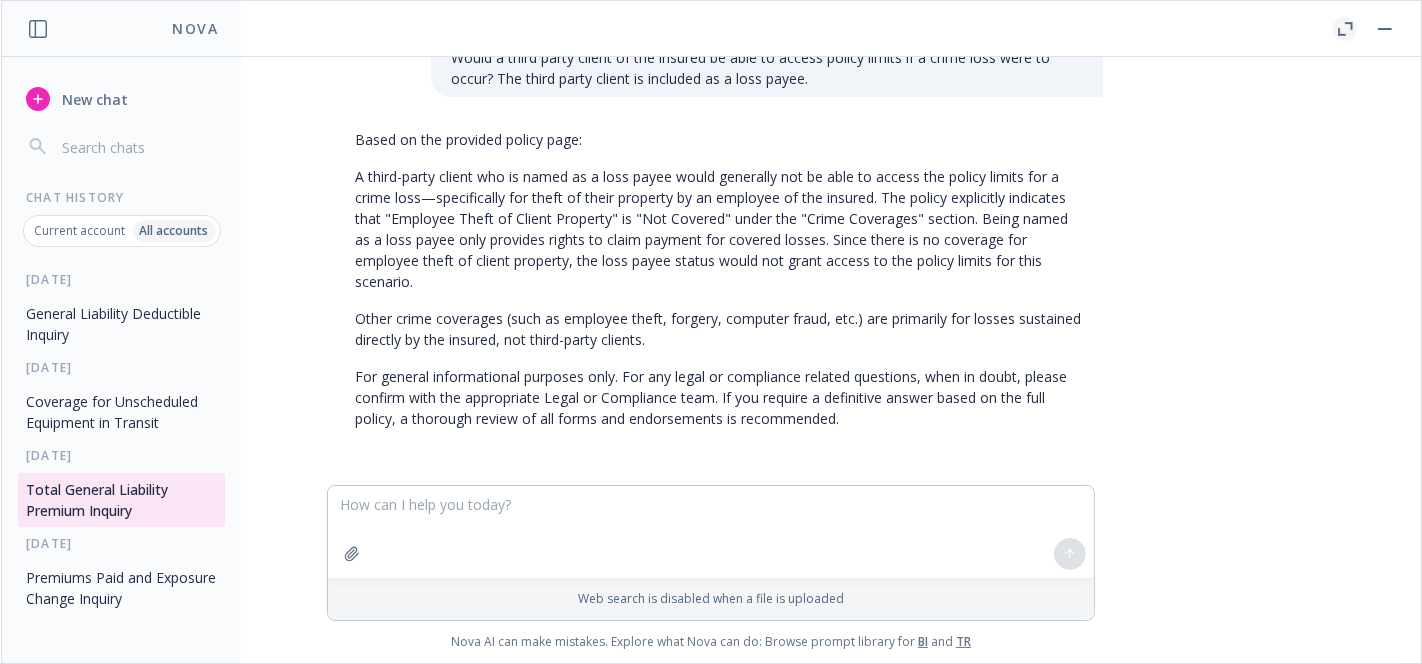 click 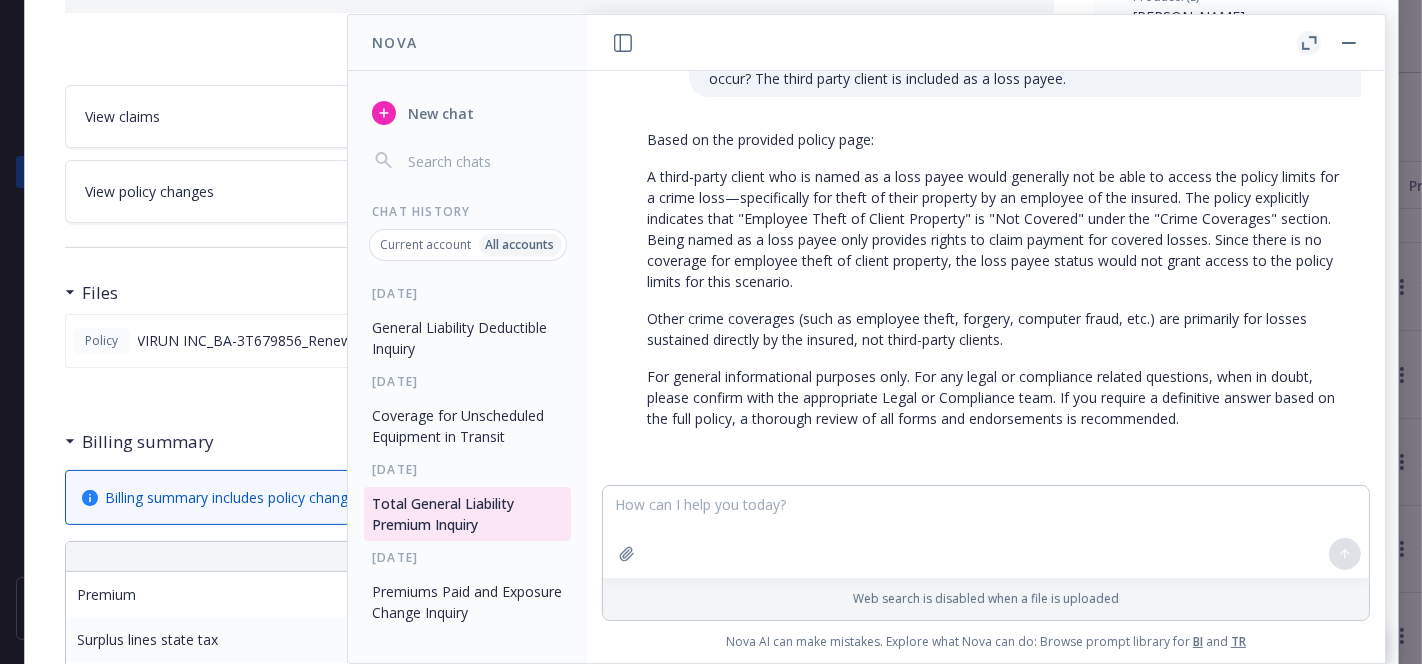 click 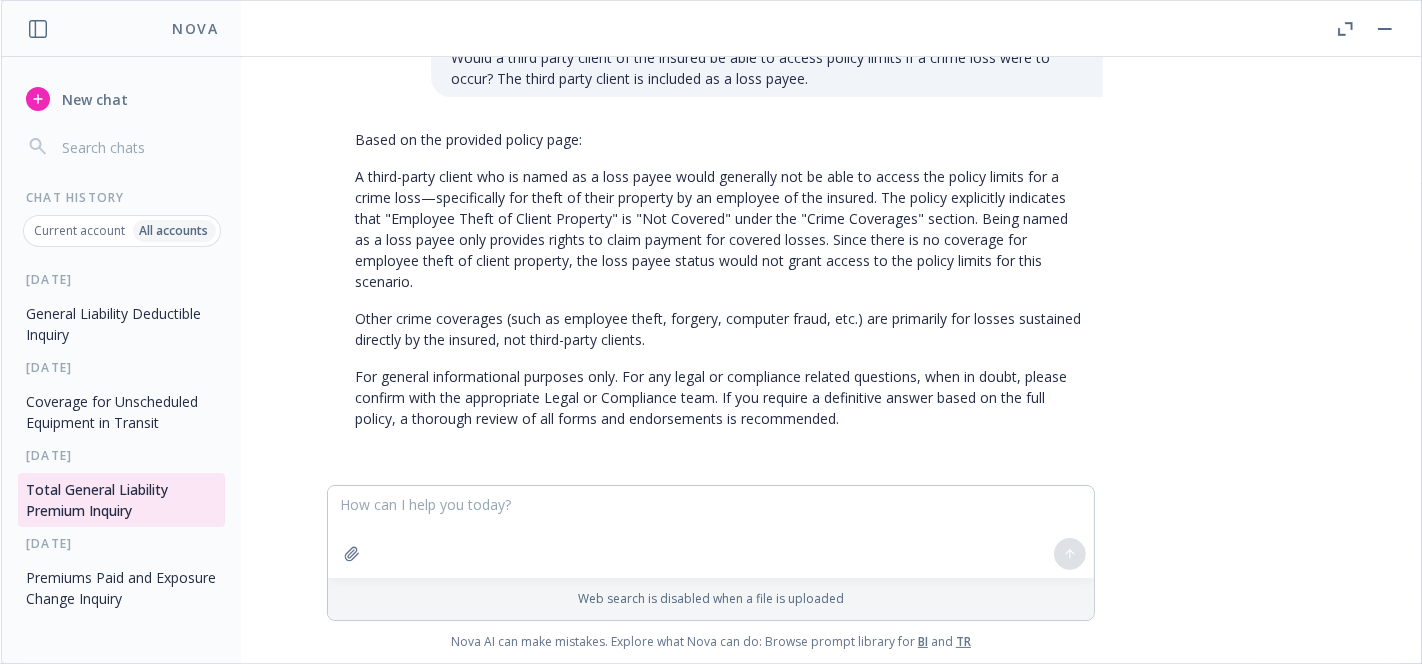 scroll, scrollTop: 15838, scrollLeft: 0, axis: vertical 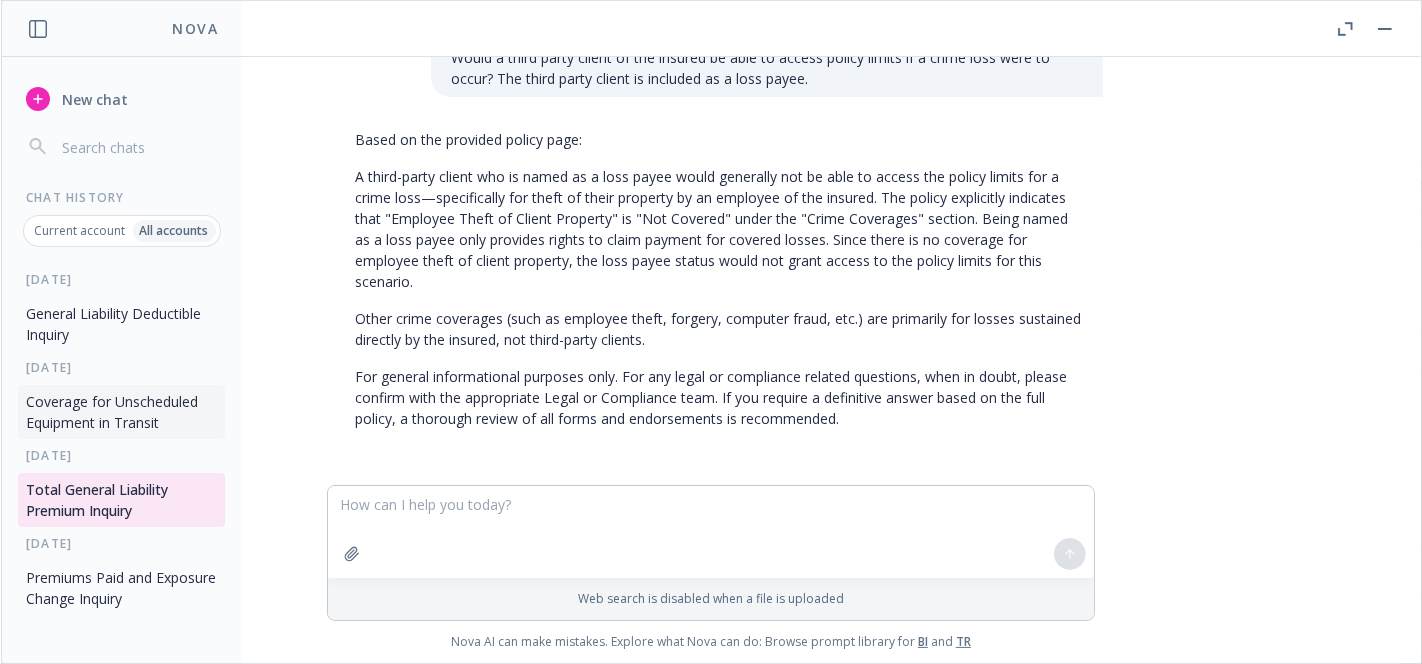 click on "Coverage for Unscheduled Equipment in Transit" at bounding box center [121, 412] 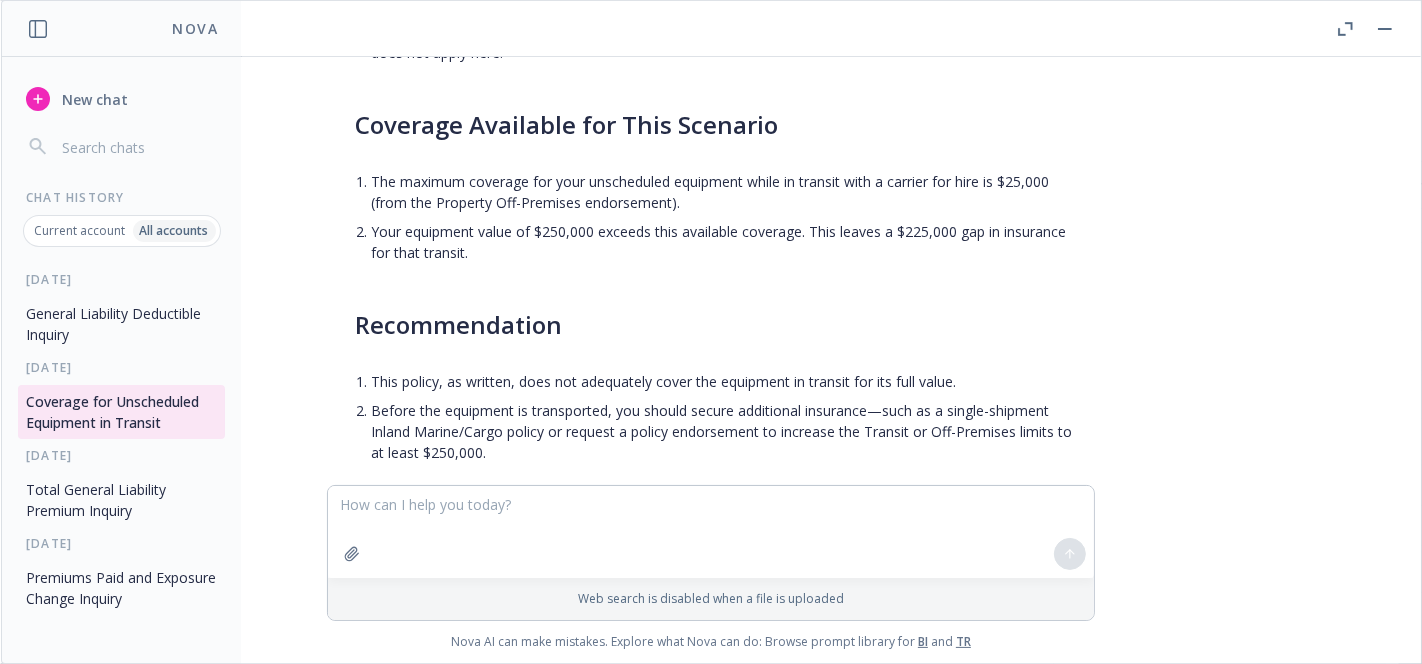 scroll, scrollTop: 546, scrollLeft: 0, axis: vertical 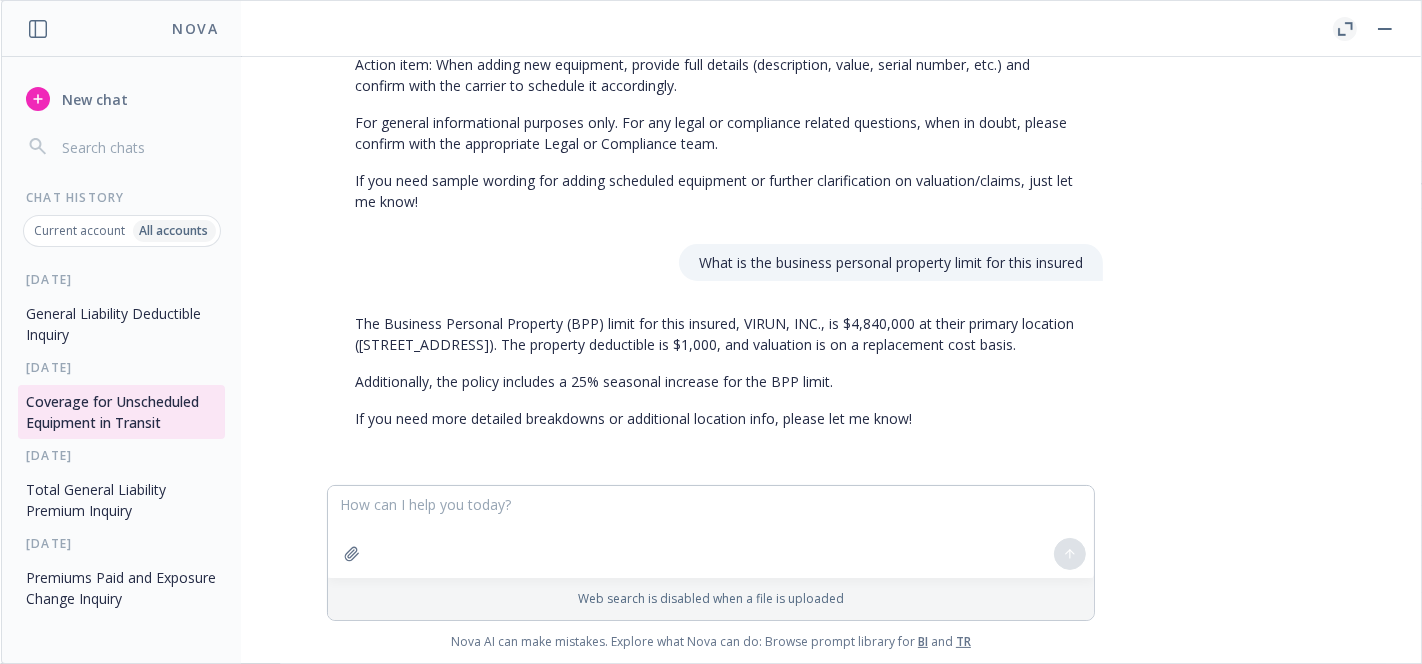 click at bounding box center [1345, 29] 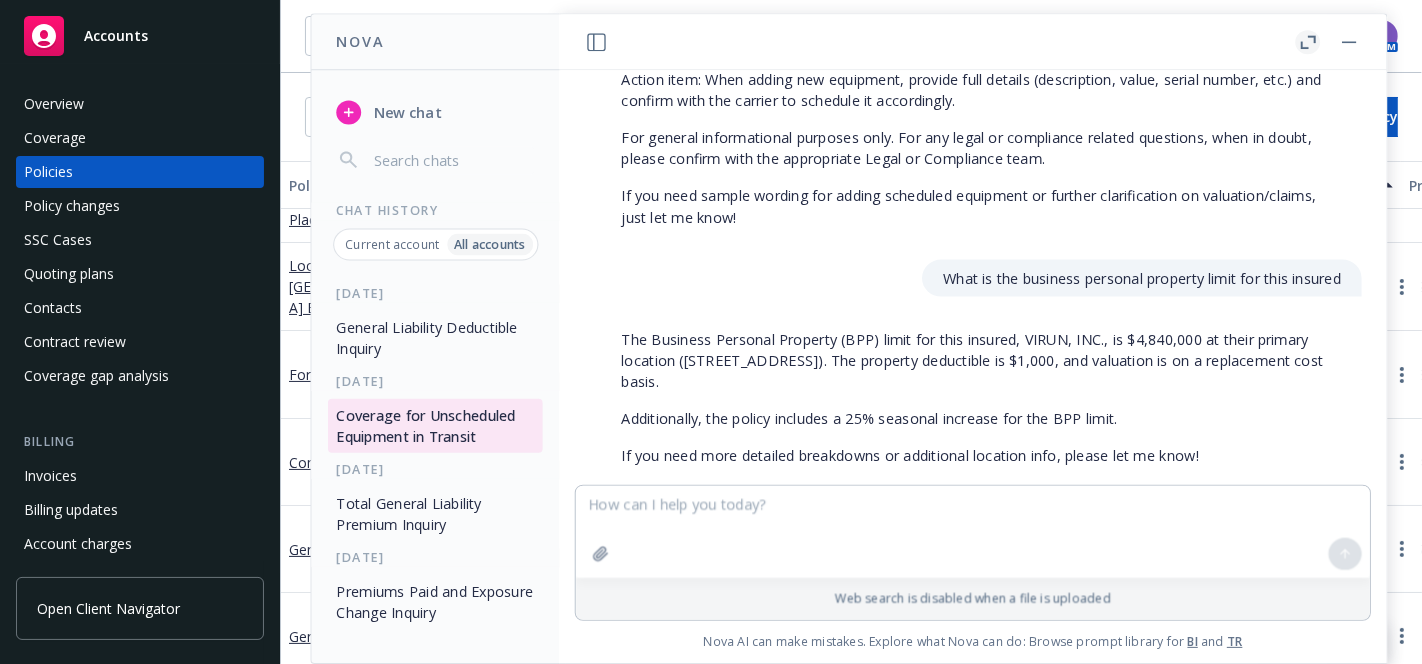 scroll, scrollTop: 1650, scrollLeft: 0, axis: vertical 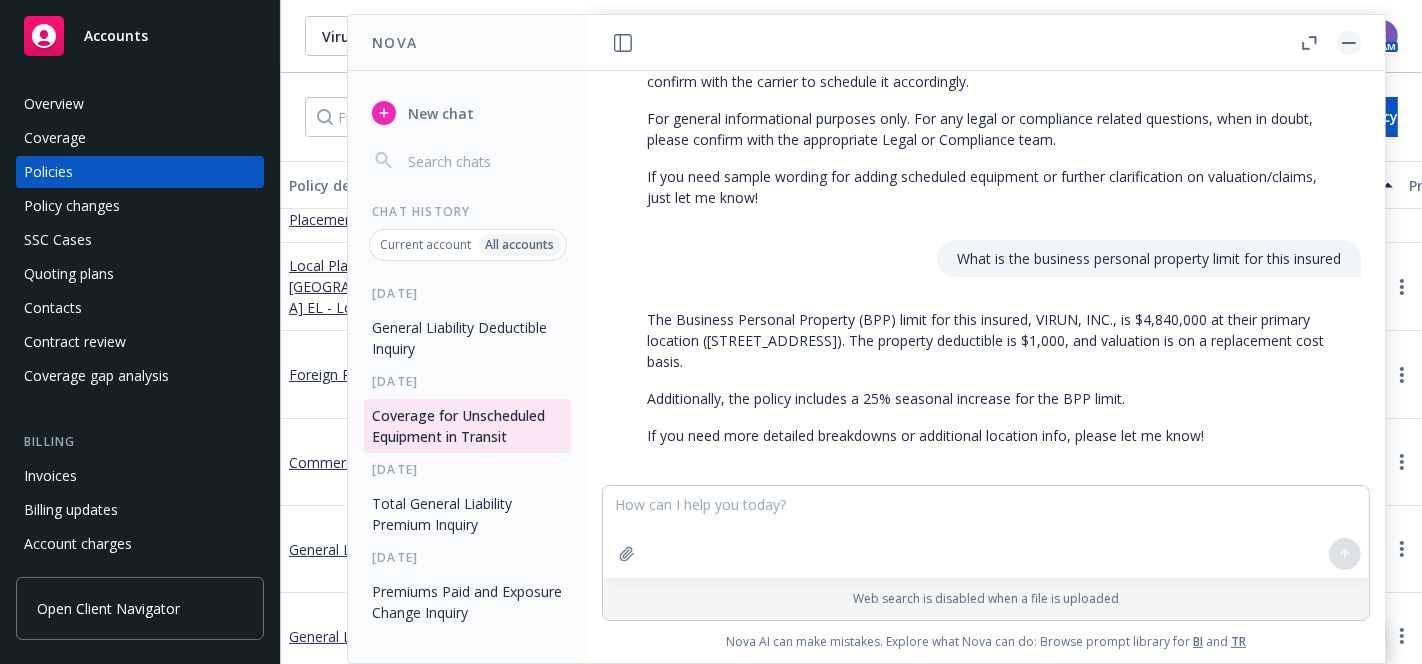 click 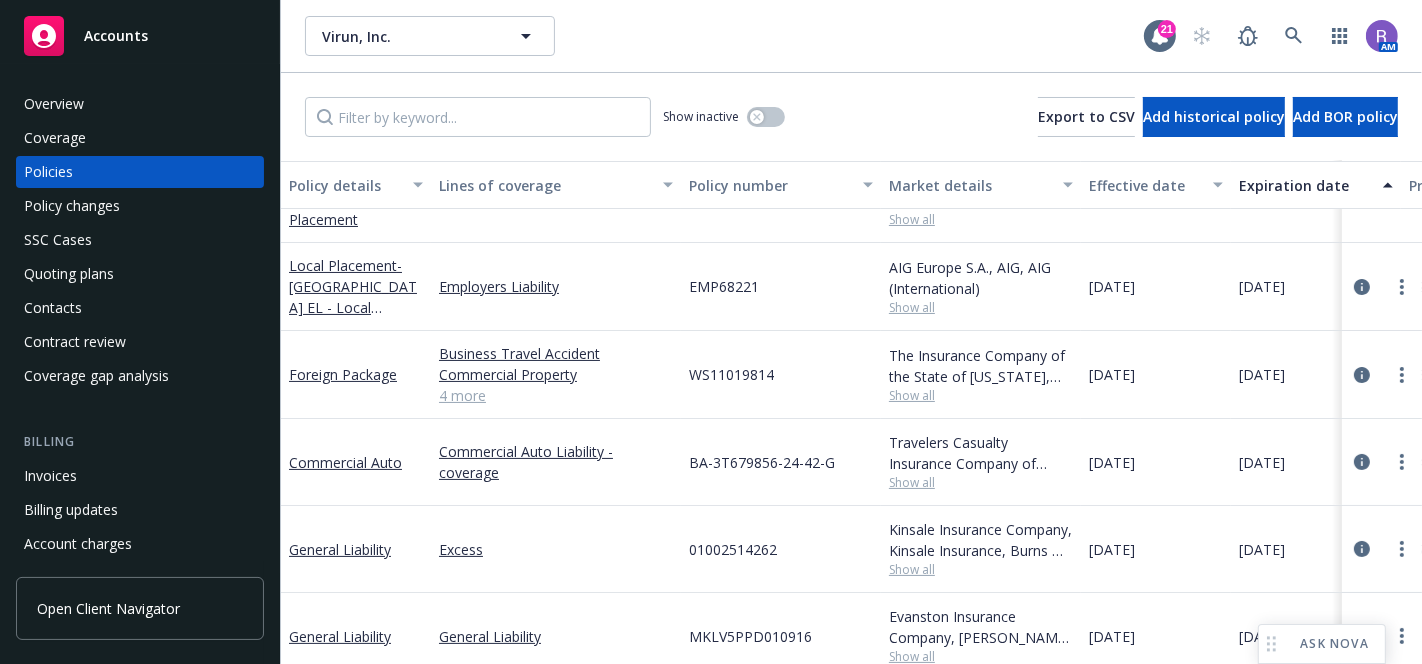 scroll, scrollTop: 0, scrollLeft: 0, axis: both 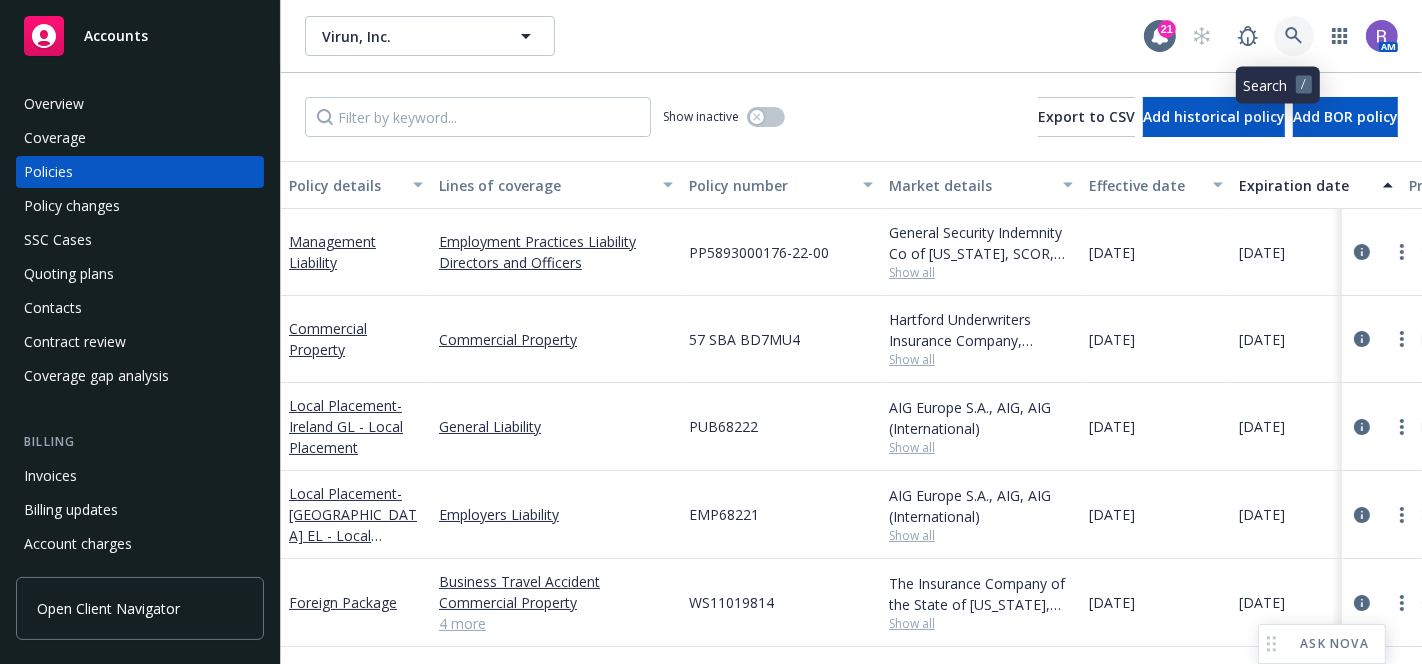 click 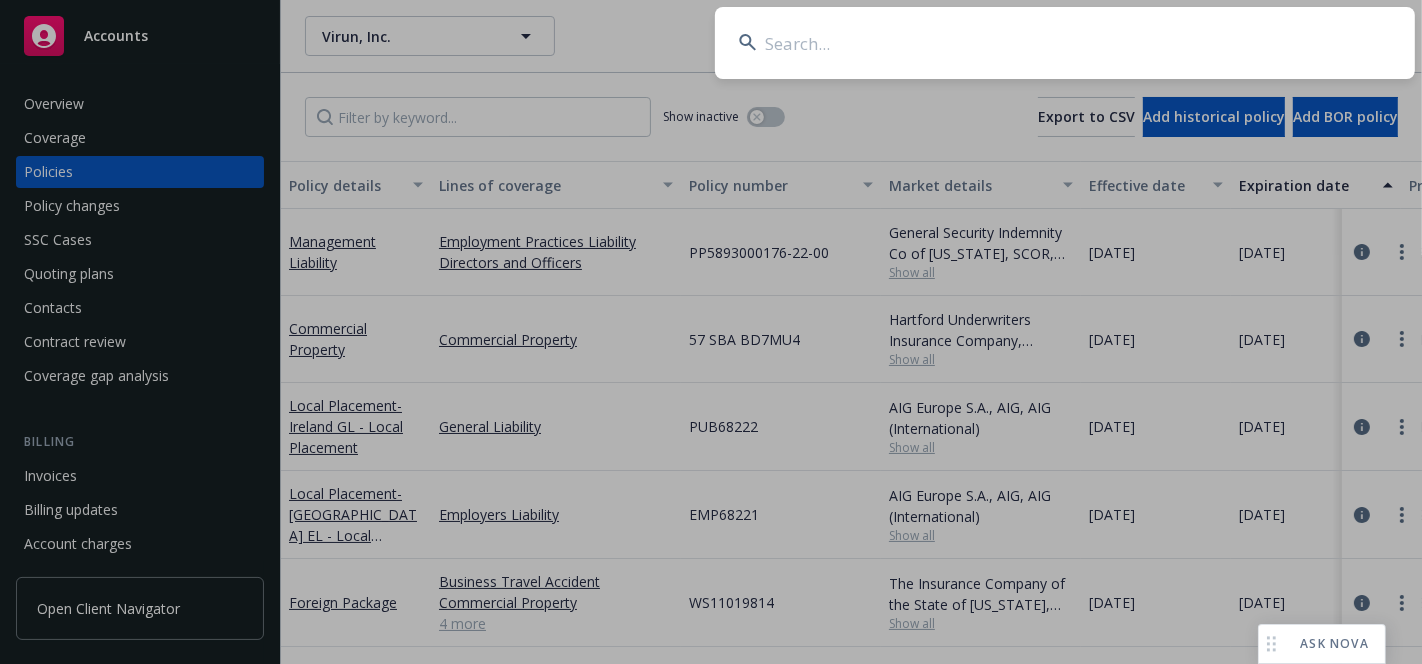 type on "t" 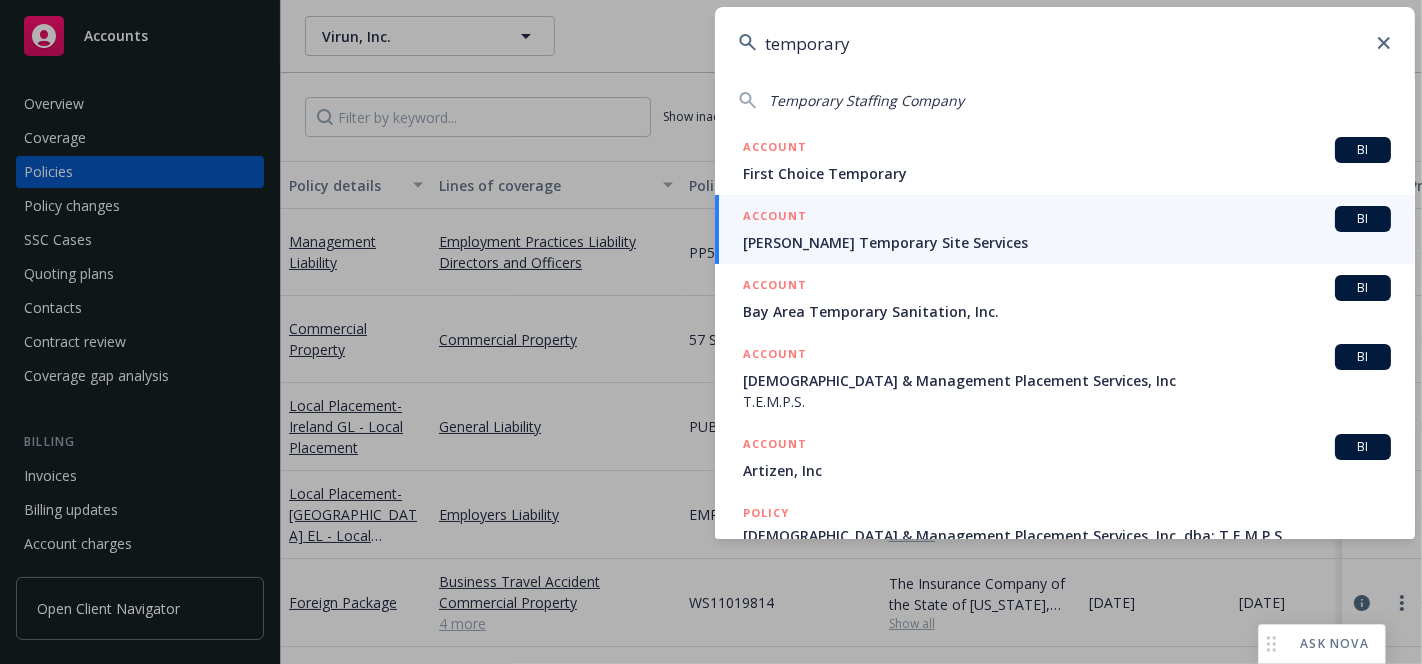 scroll, scrollTop: 165, scrollLeft: 0, axis: vertical 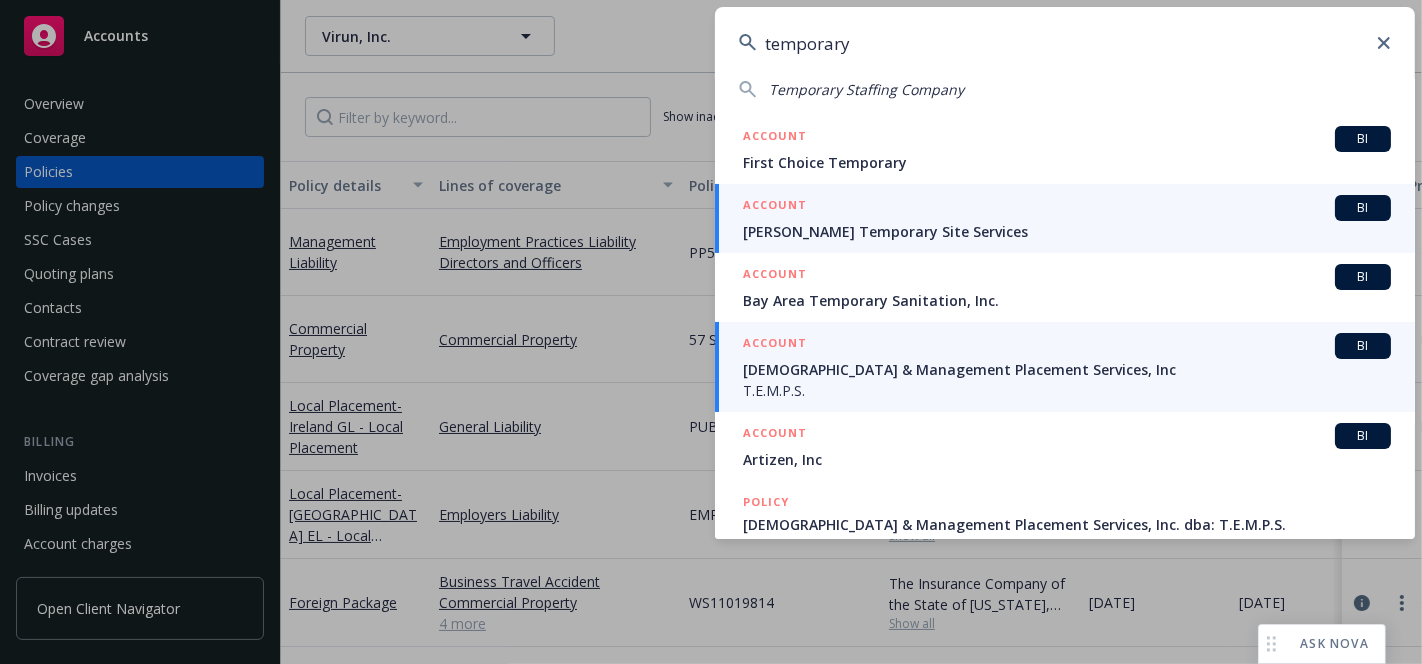 type on "temporary" 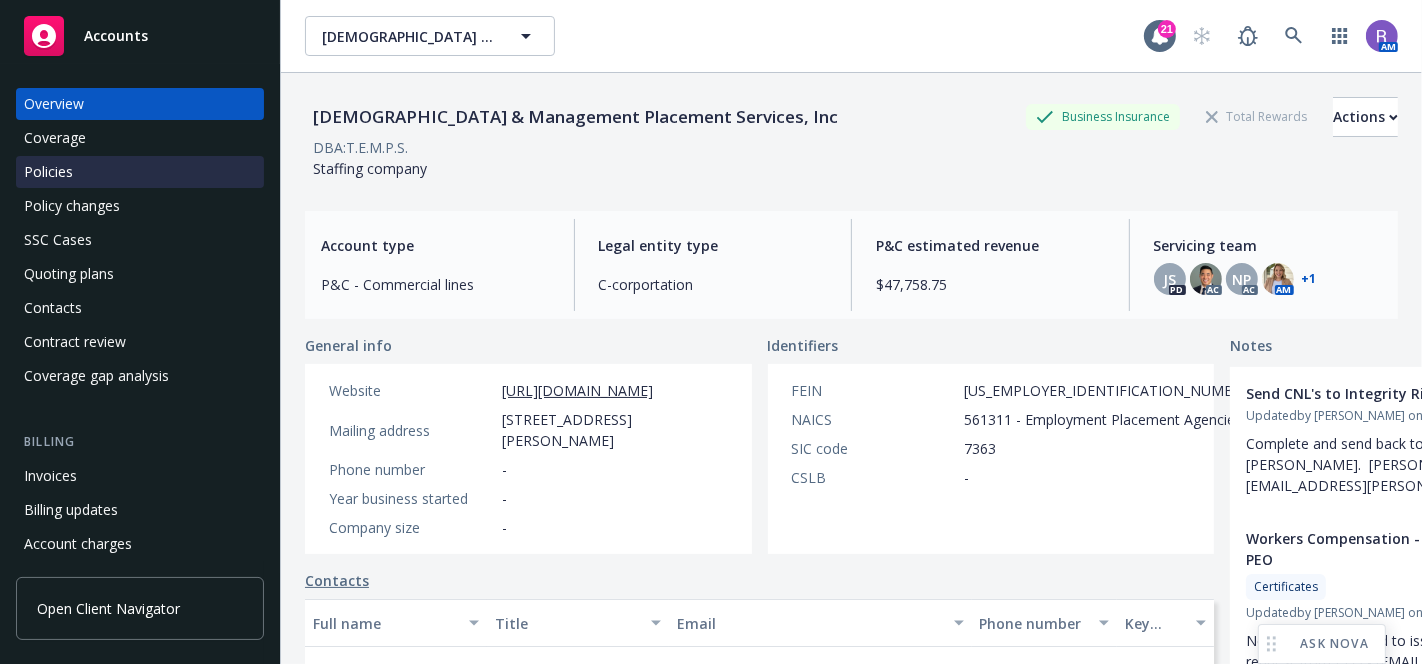 click on "Policies" at bounding box center [48, 172] 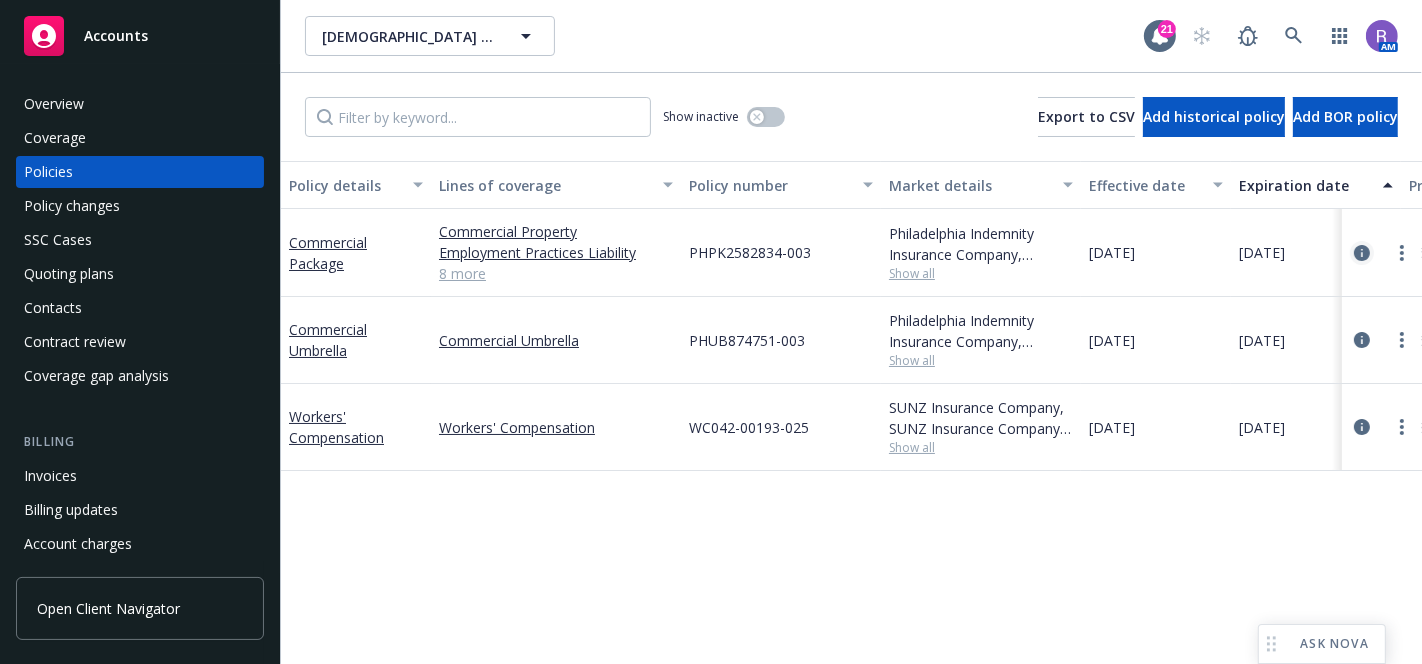 click 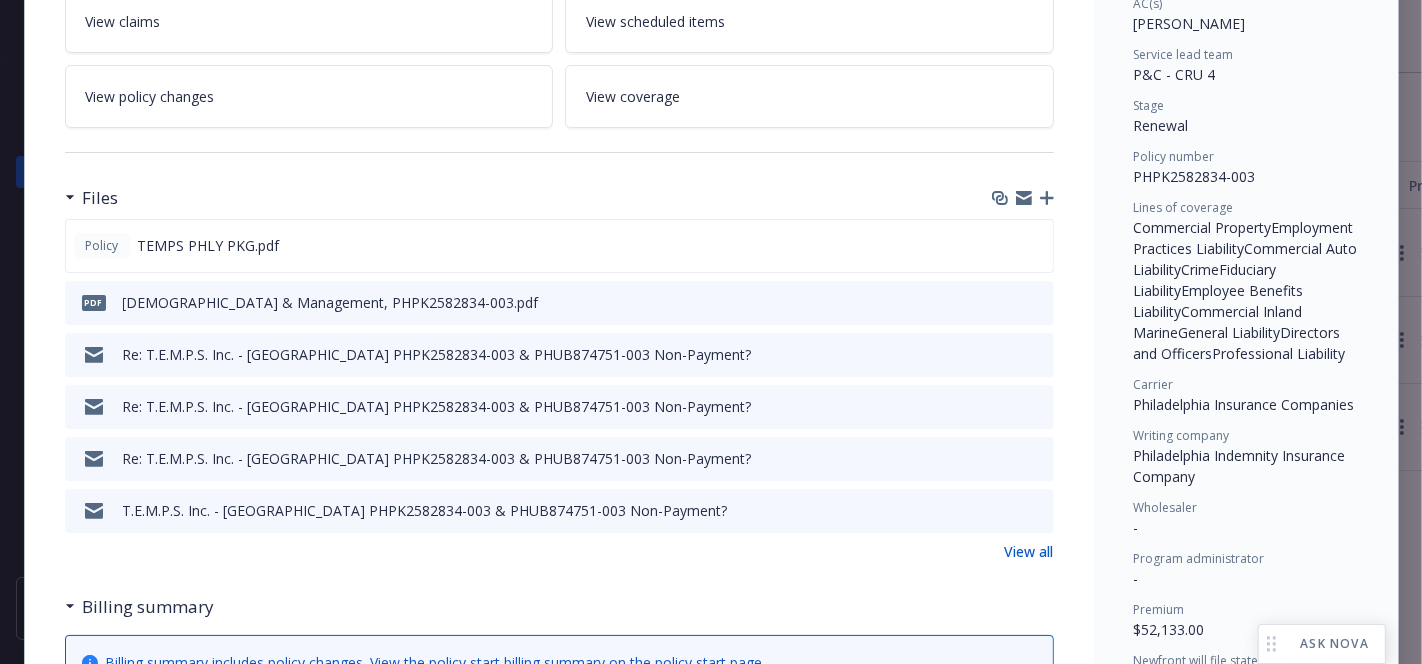 scroll, scrollTop: 386, scrollLeft: 0, axis: vertical 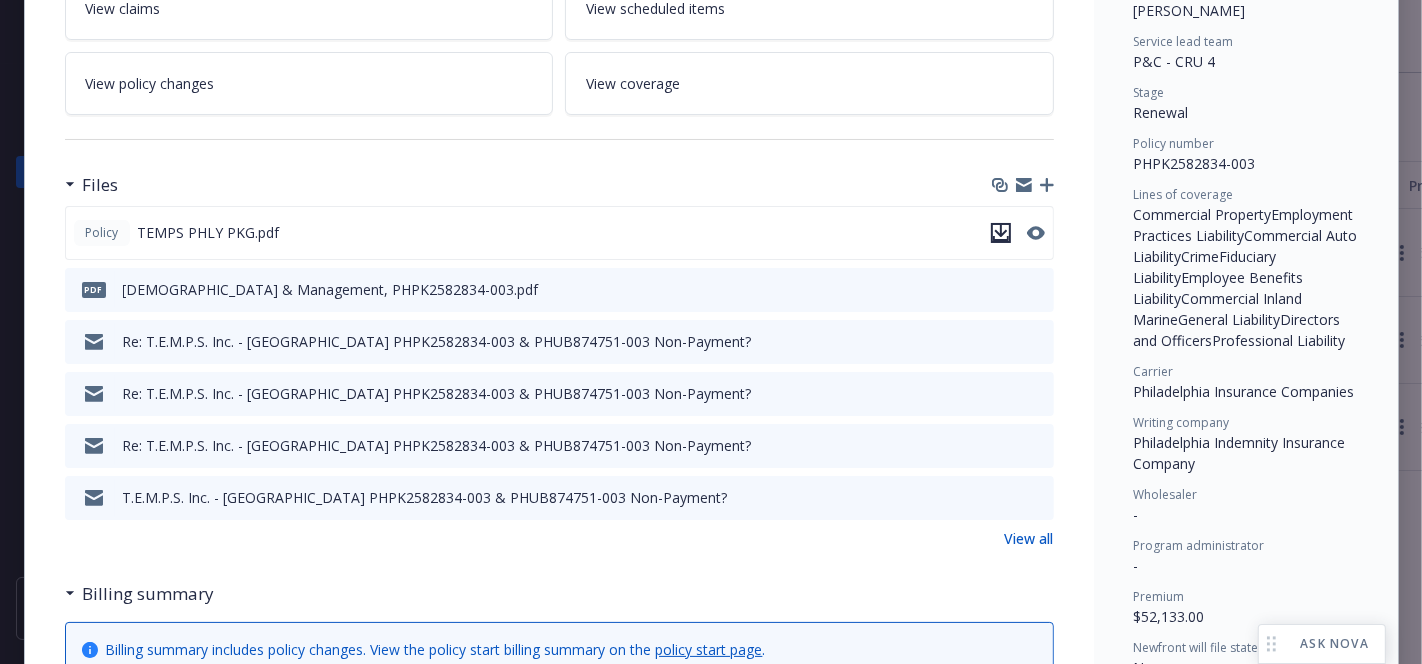 click 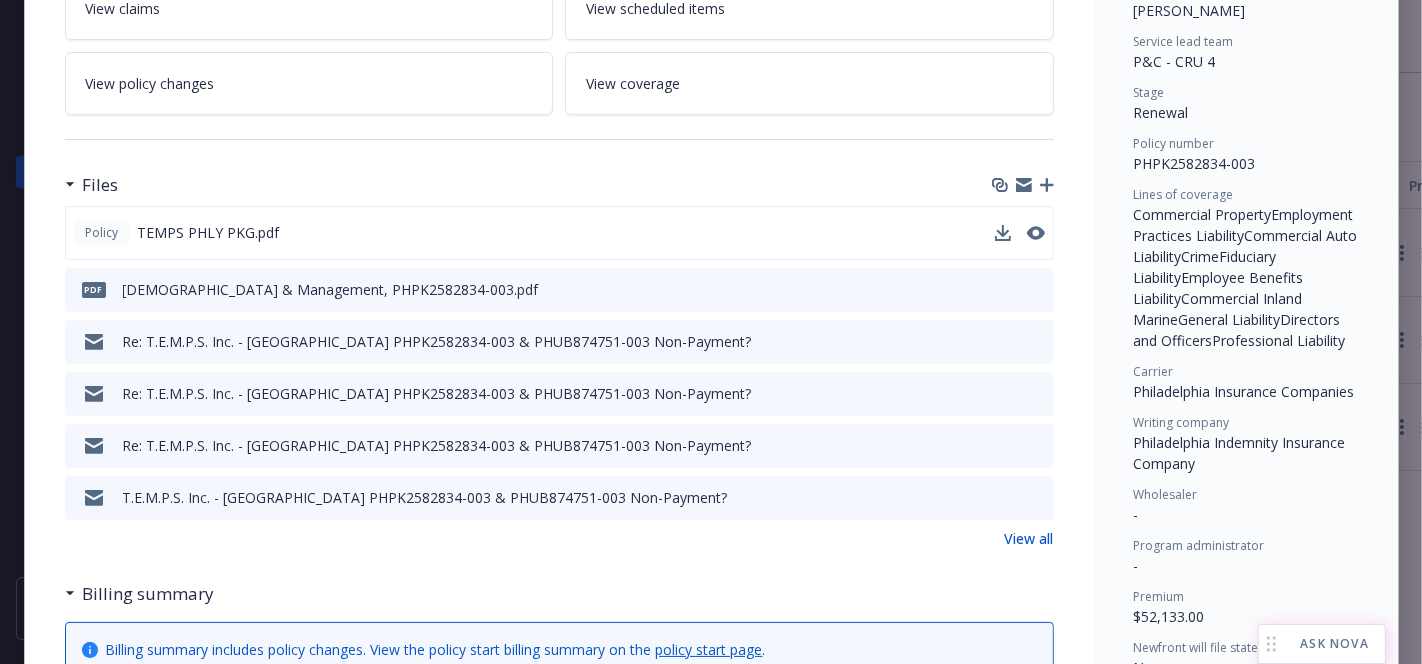 click on "ASK NOVA" at bounding box center (1334, 644) 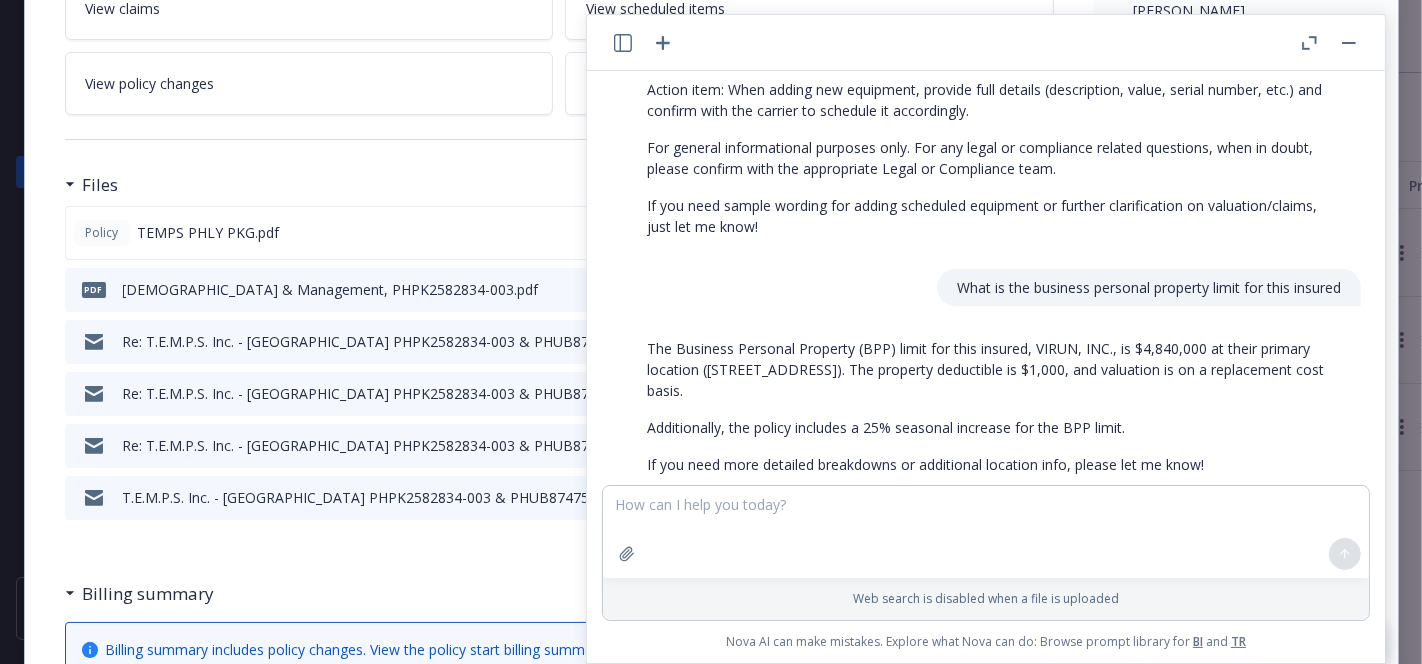 scroll, scrollTop: 1665, scrollLeft: 0, axis: vertical 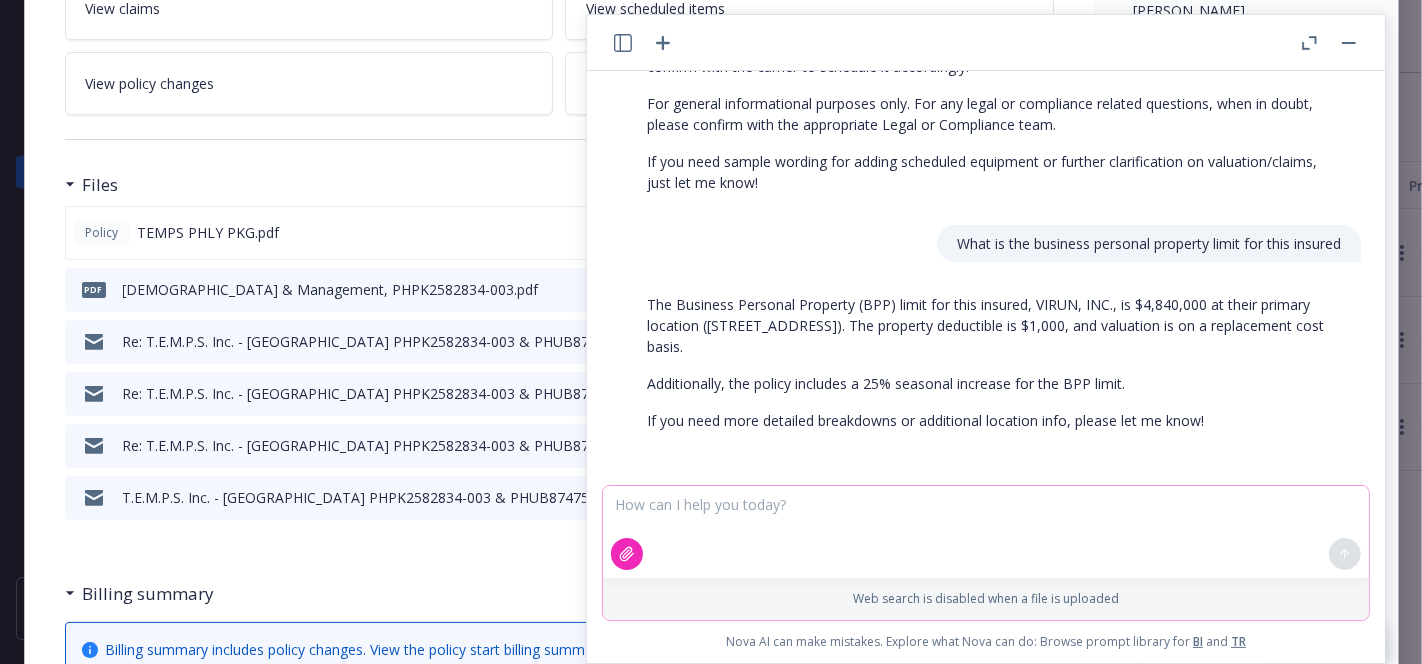 click at bounding box center [627, 554] 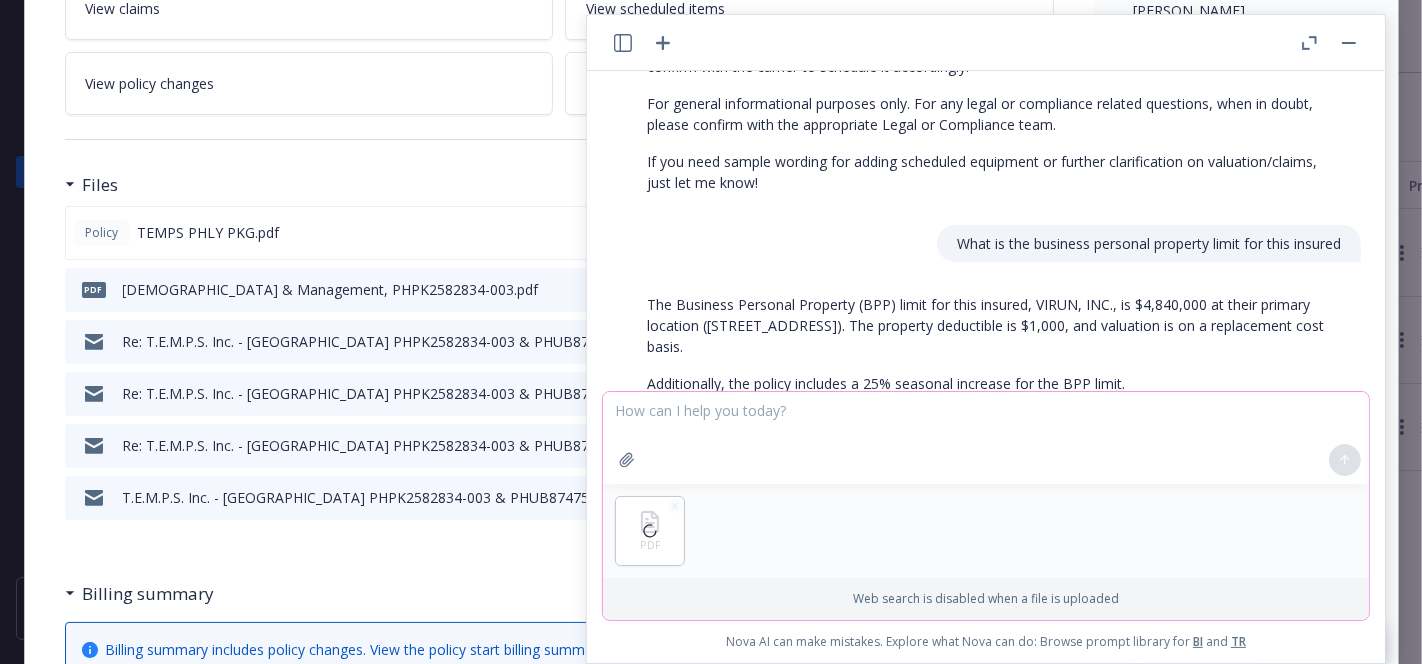 click at bounding box center [986, 438] 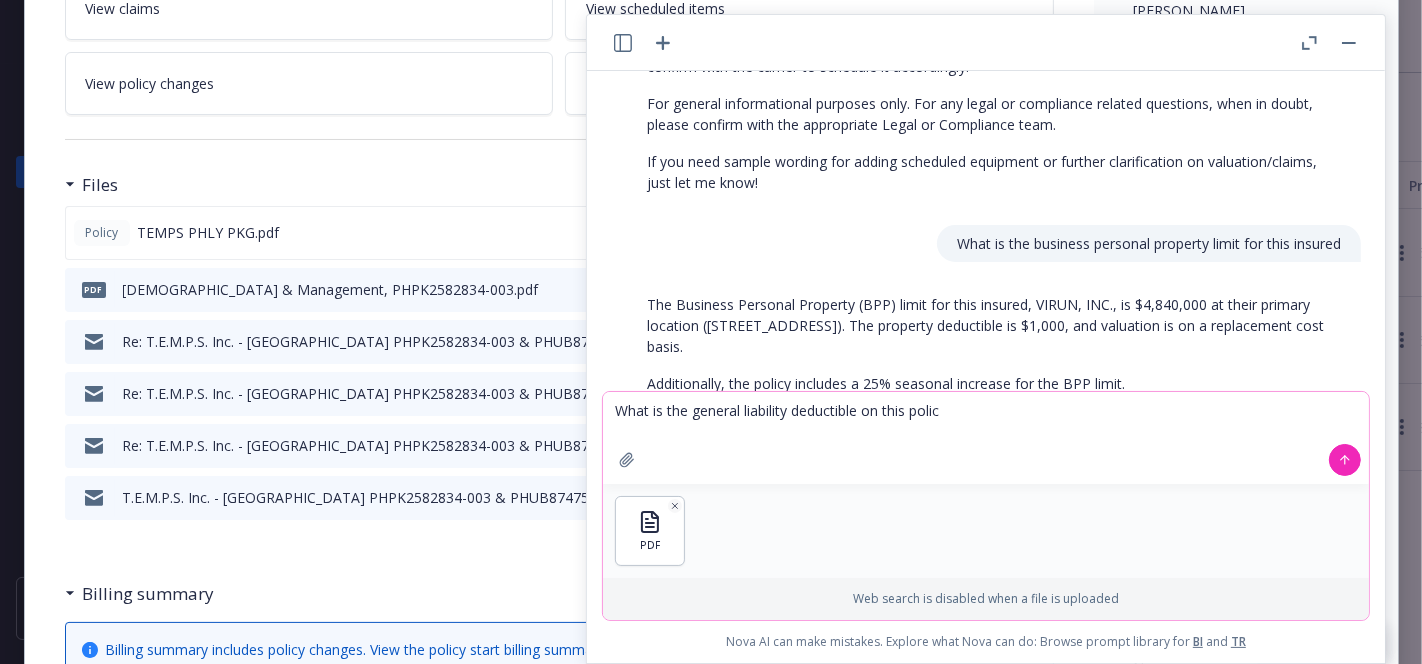 type on "What is the general liability deductible on this policy" 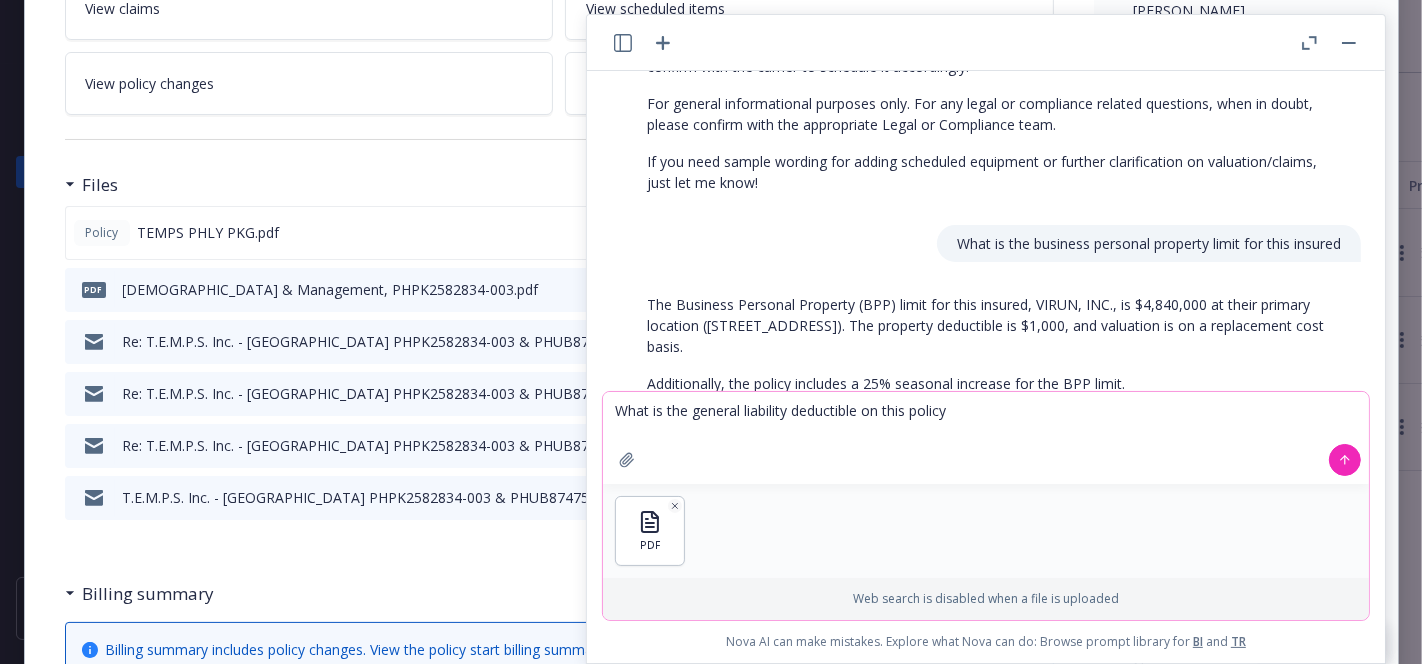 type 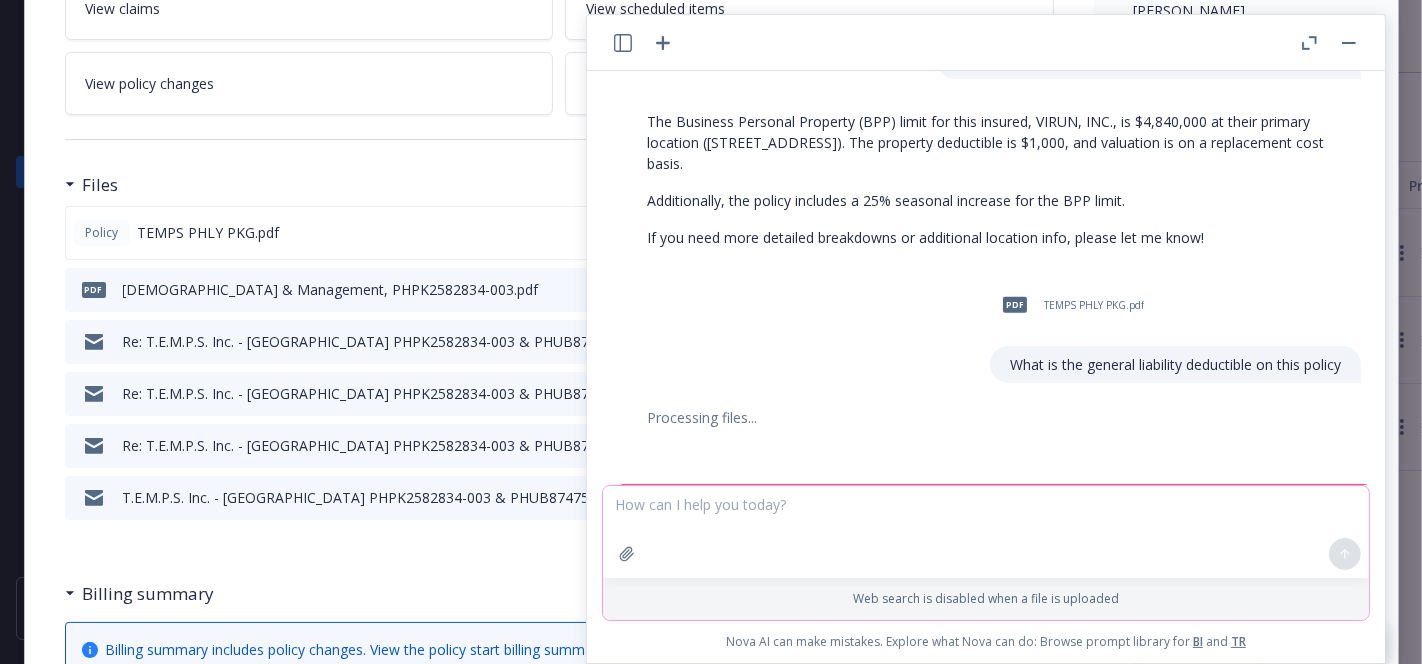 scroll, scrollTop: 1951, scrollLeft: 0, axis: vertical 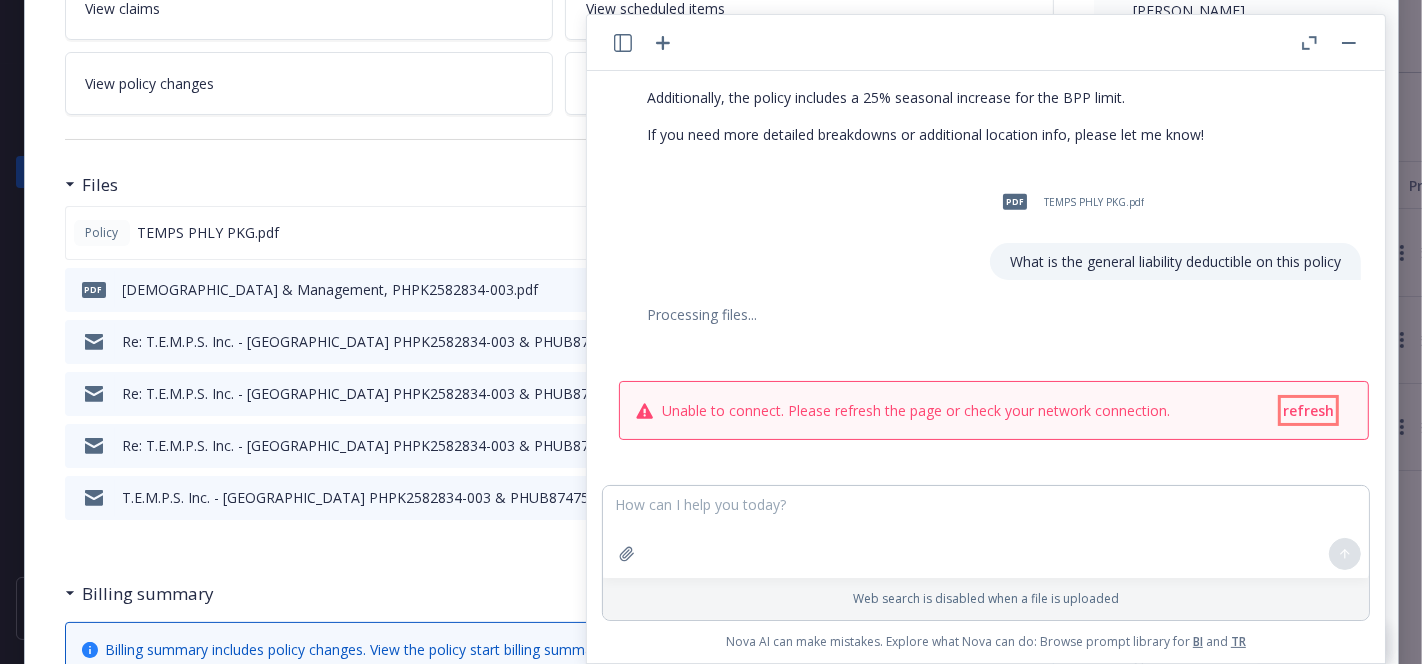 click on "refresh" at bounding box center (1308, 410) 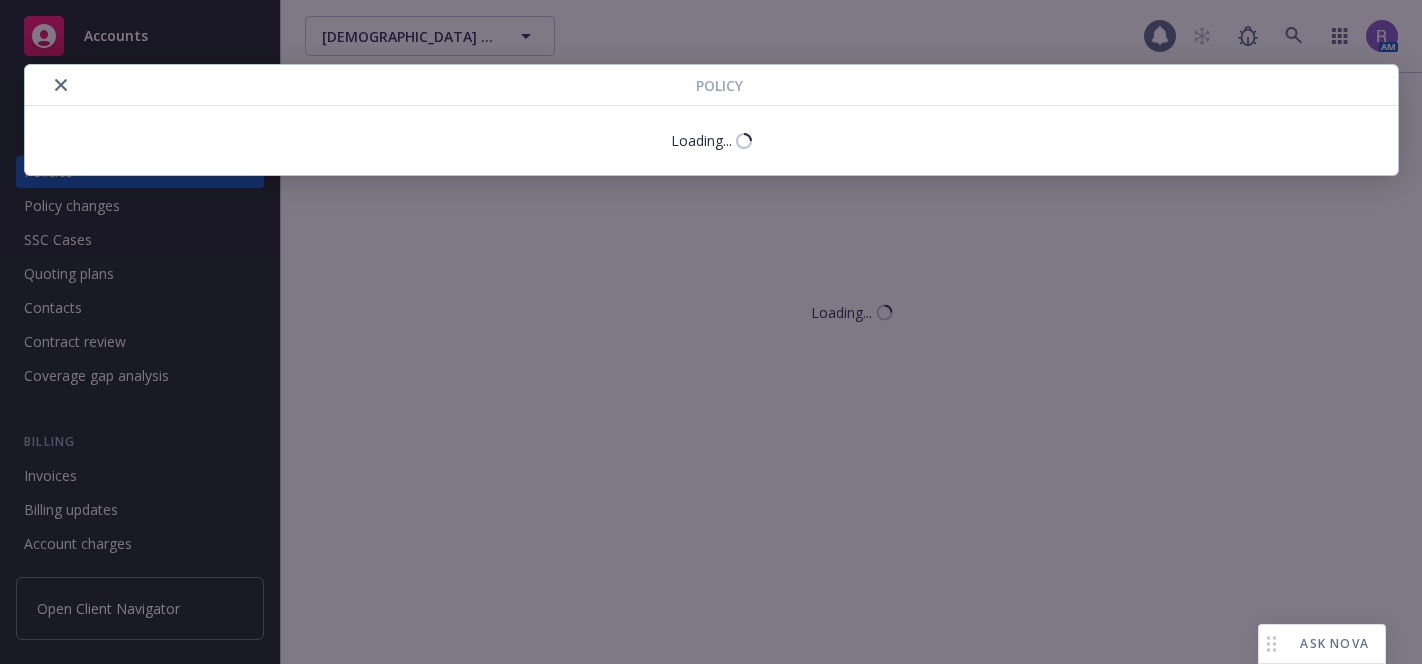 scroll, scrollTop: 0, scrollLeft: 0, axis: both 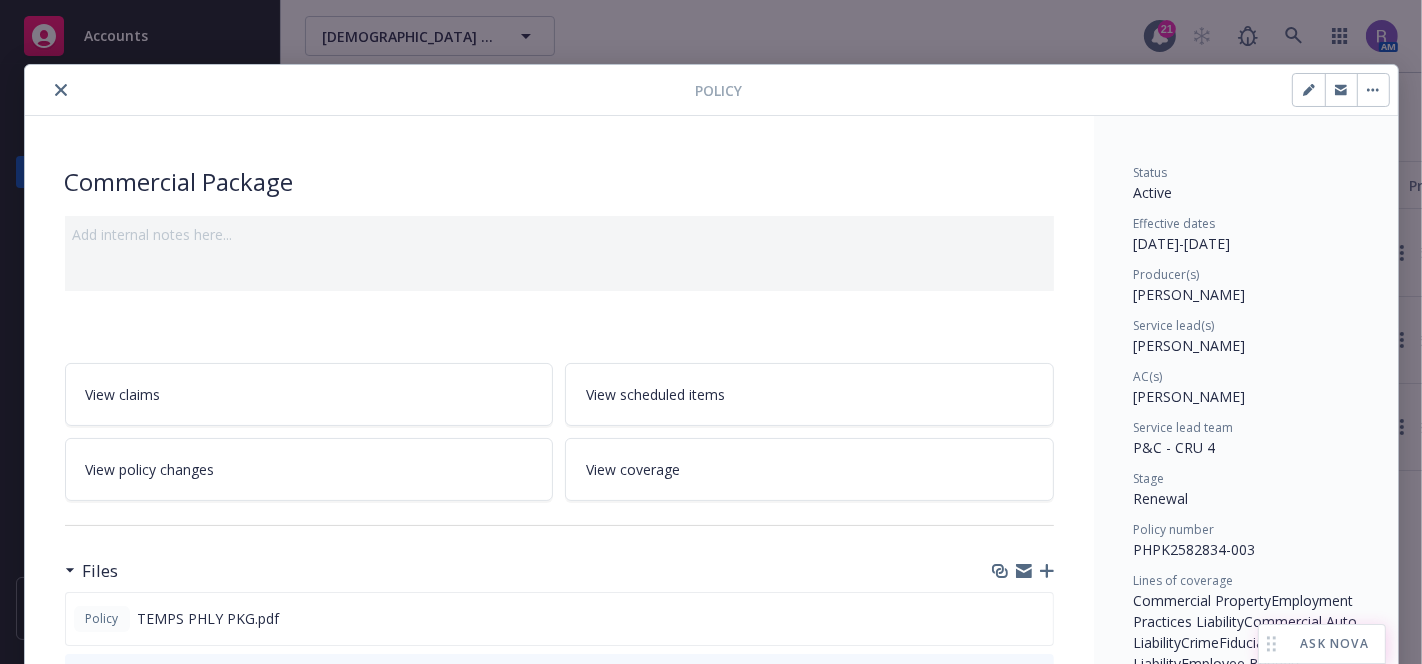 click on "ASK NOVA" at bounding box center [1334, 644] 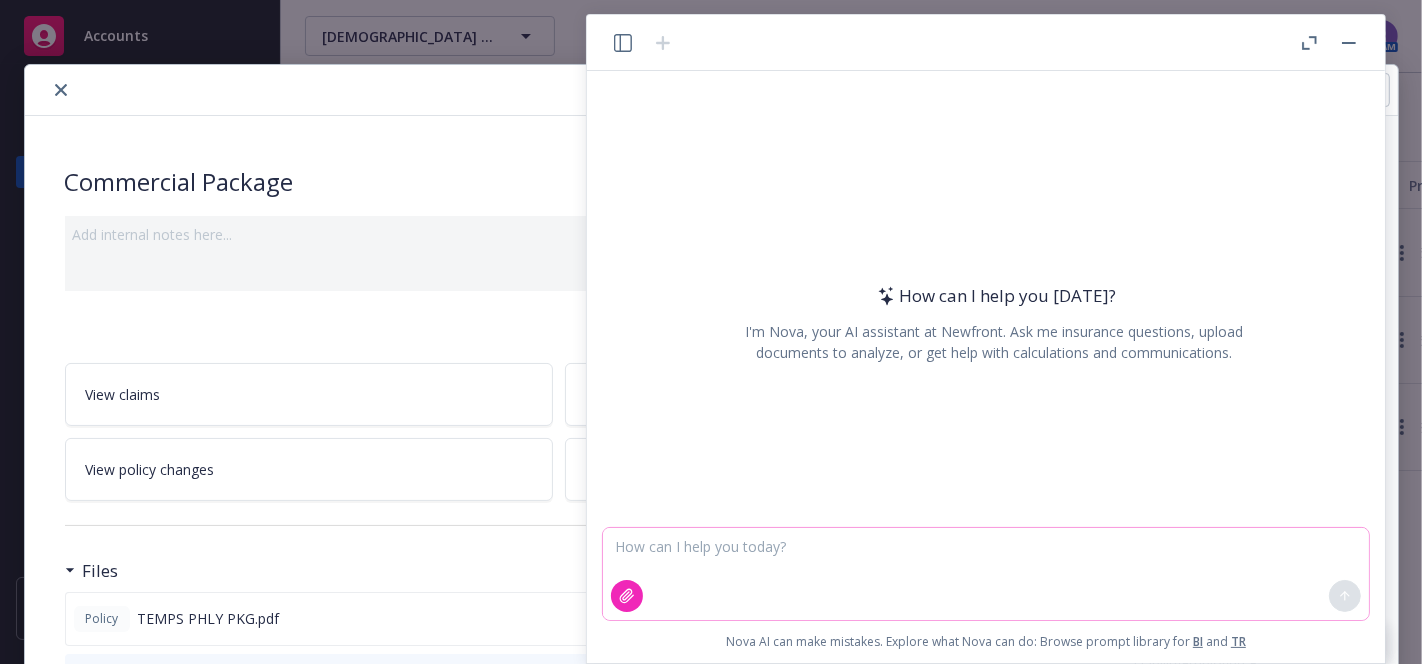 click 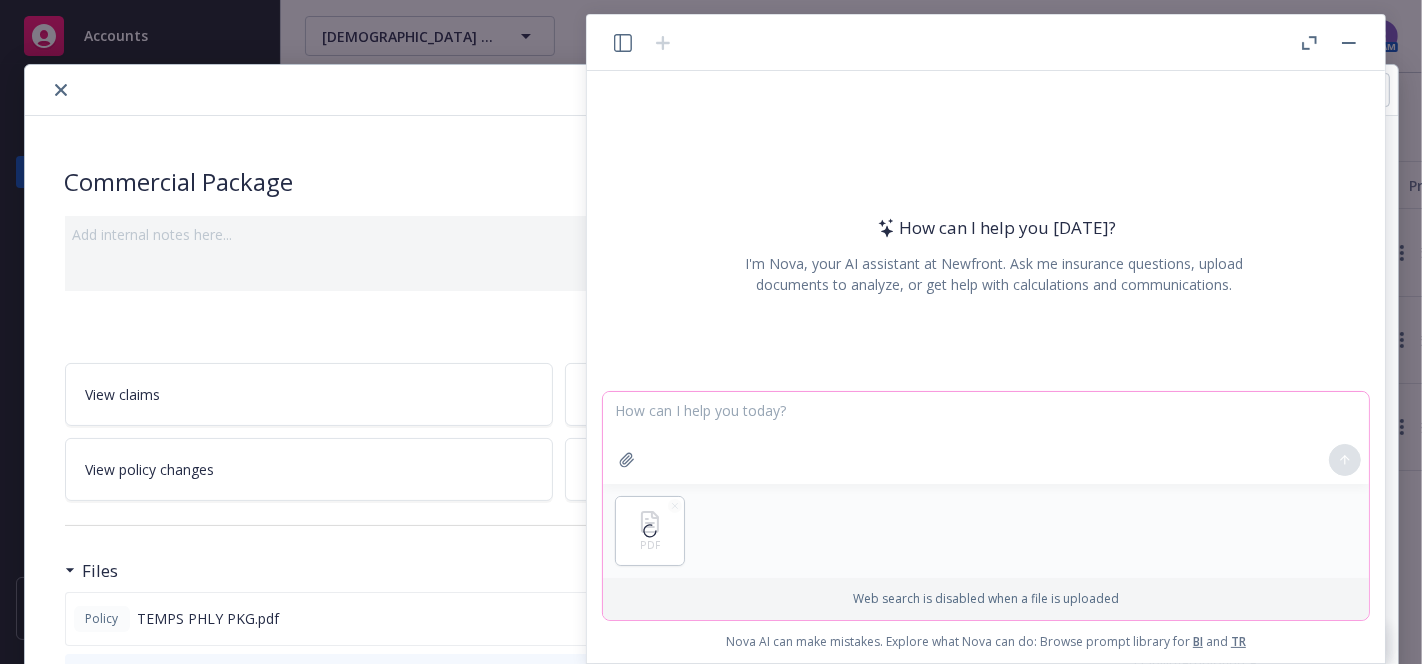 click at bounding box center (986, 438) 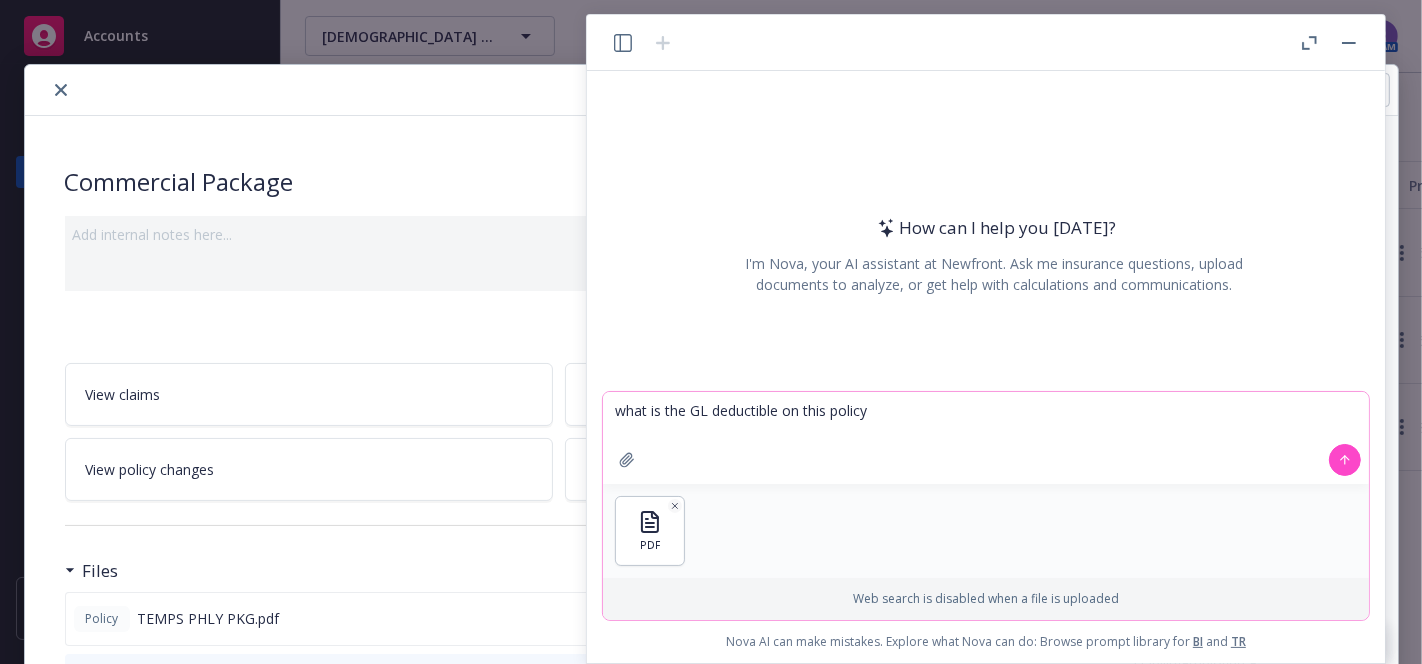 type on "what is the GL deductible on this policy" 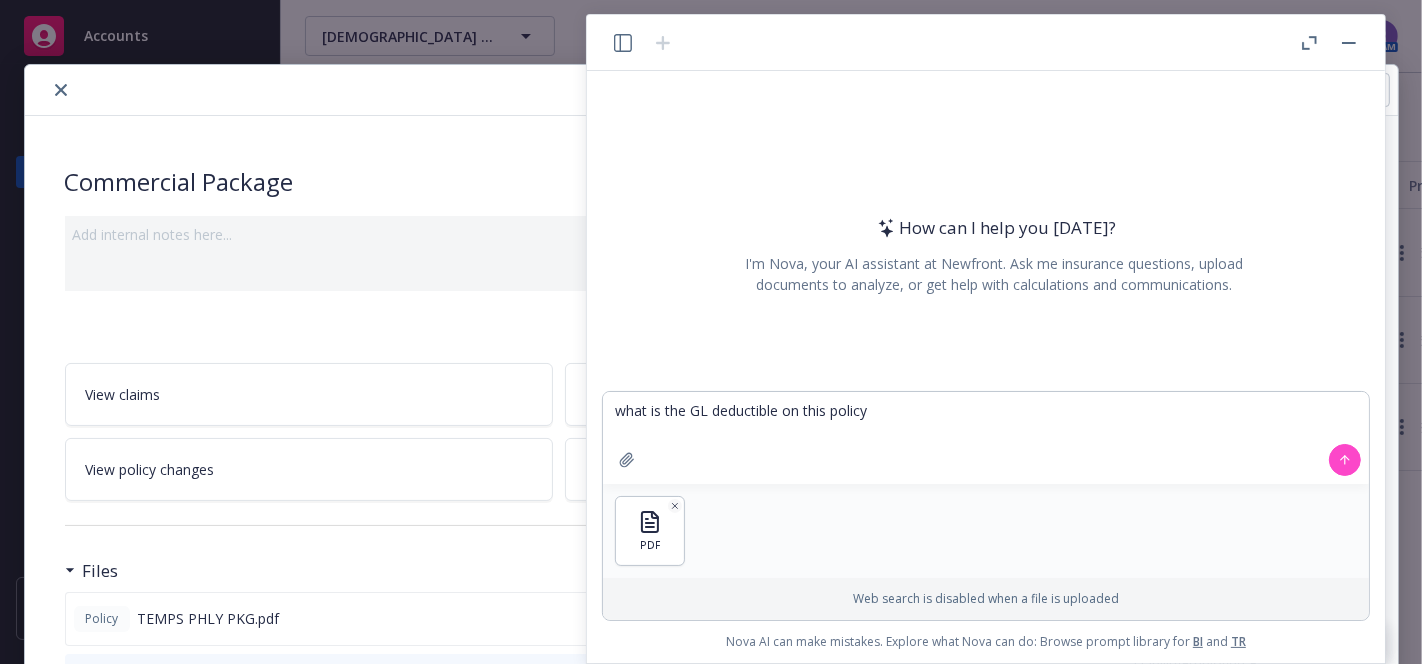 type 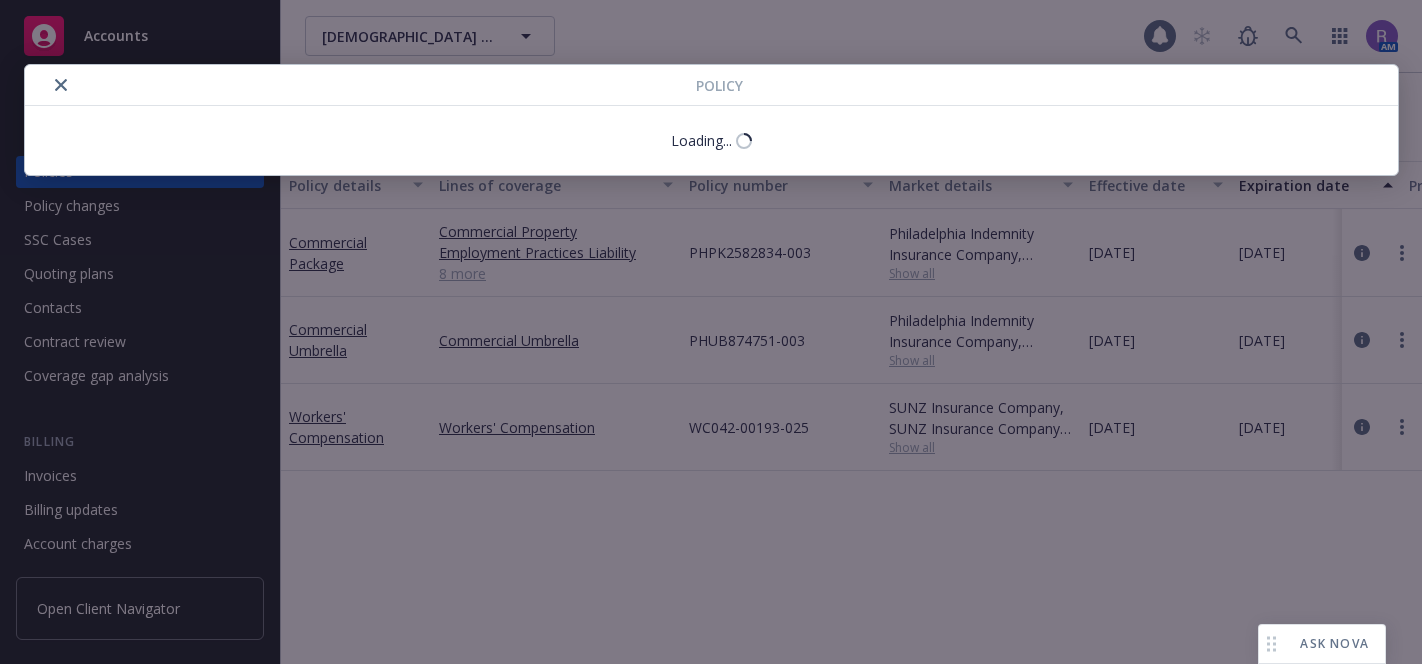scroll, scrollTop: 0, scrollLeft: 0, axis: both 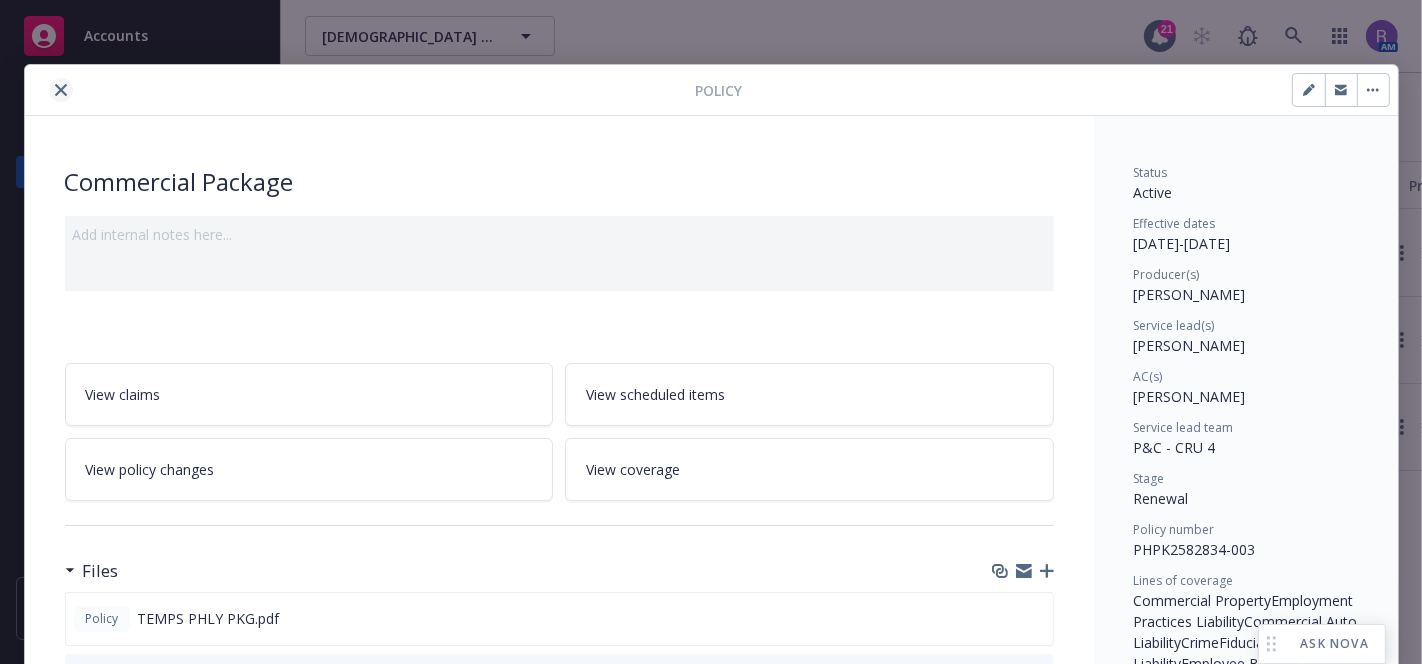 click at bounding box center (61, 90) 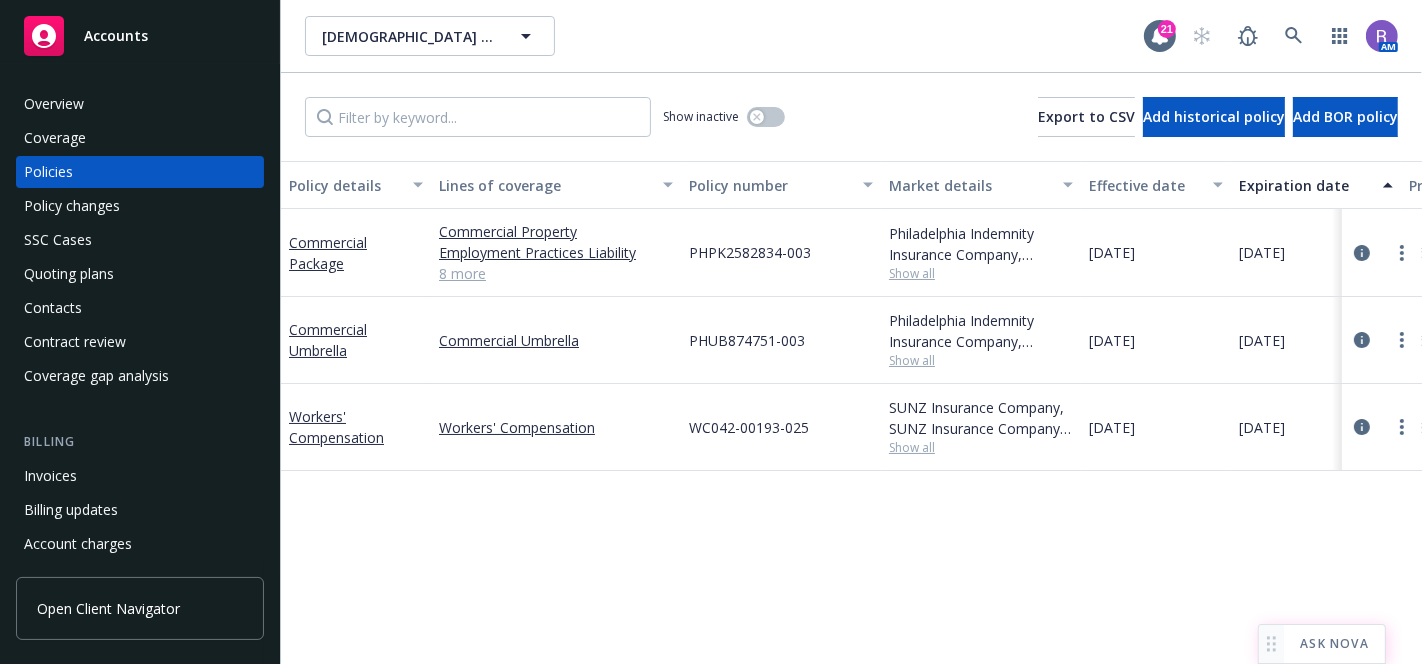 click at bounding box center (1271, 644) 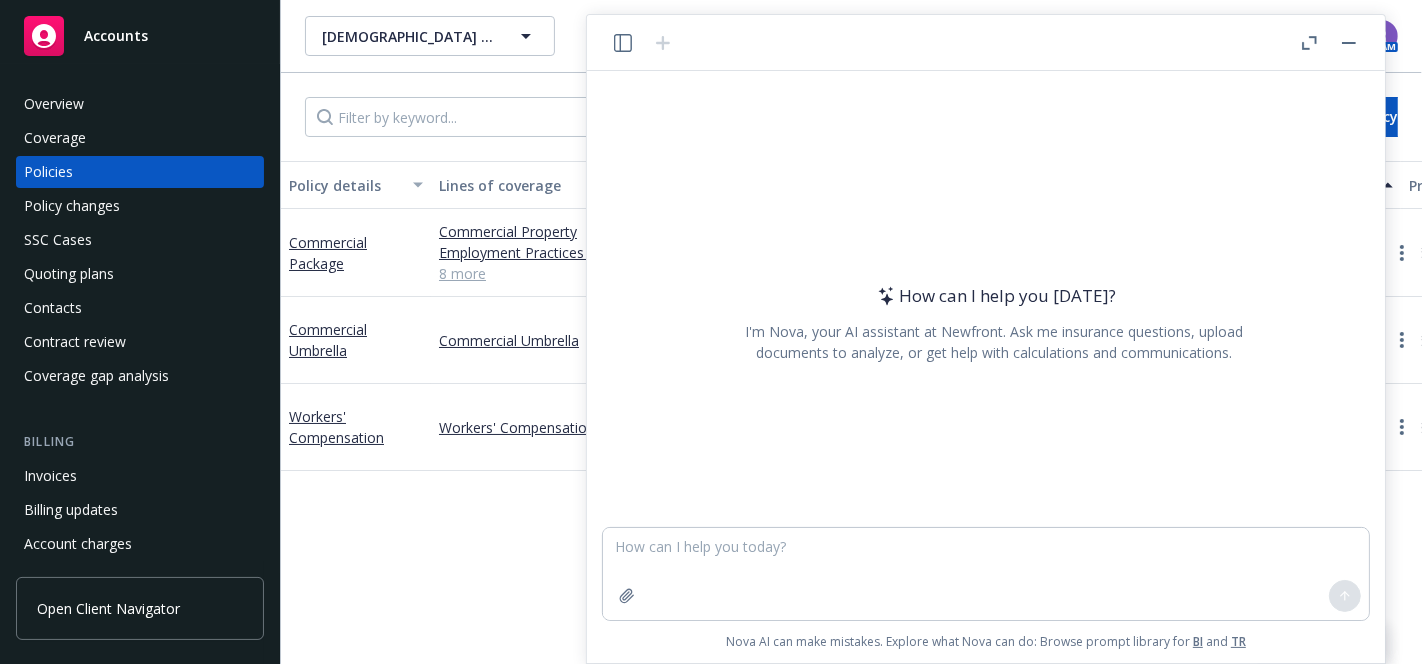 click at bounding box center [986, 574] 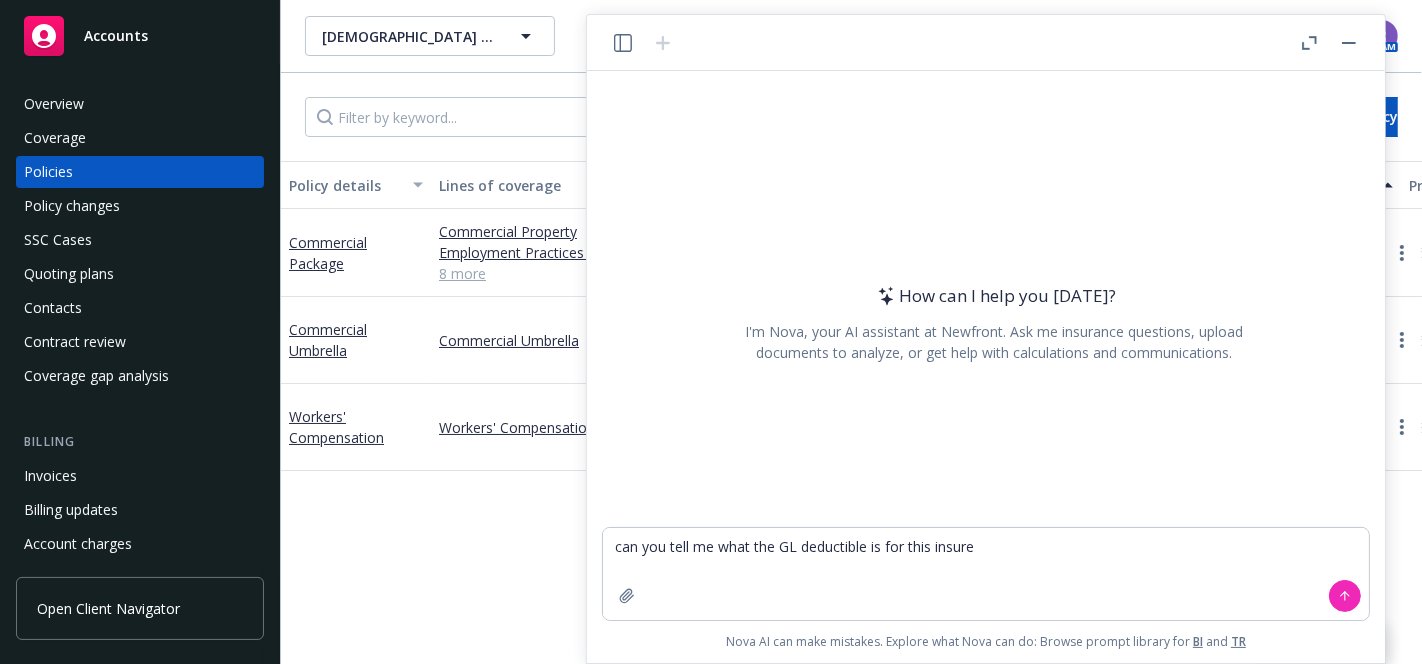 type on "can you tell me what the GL deductible is for this insured" 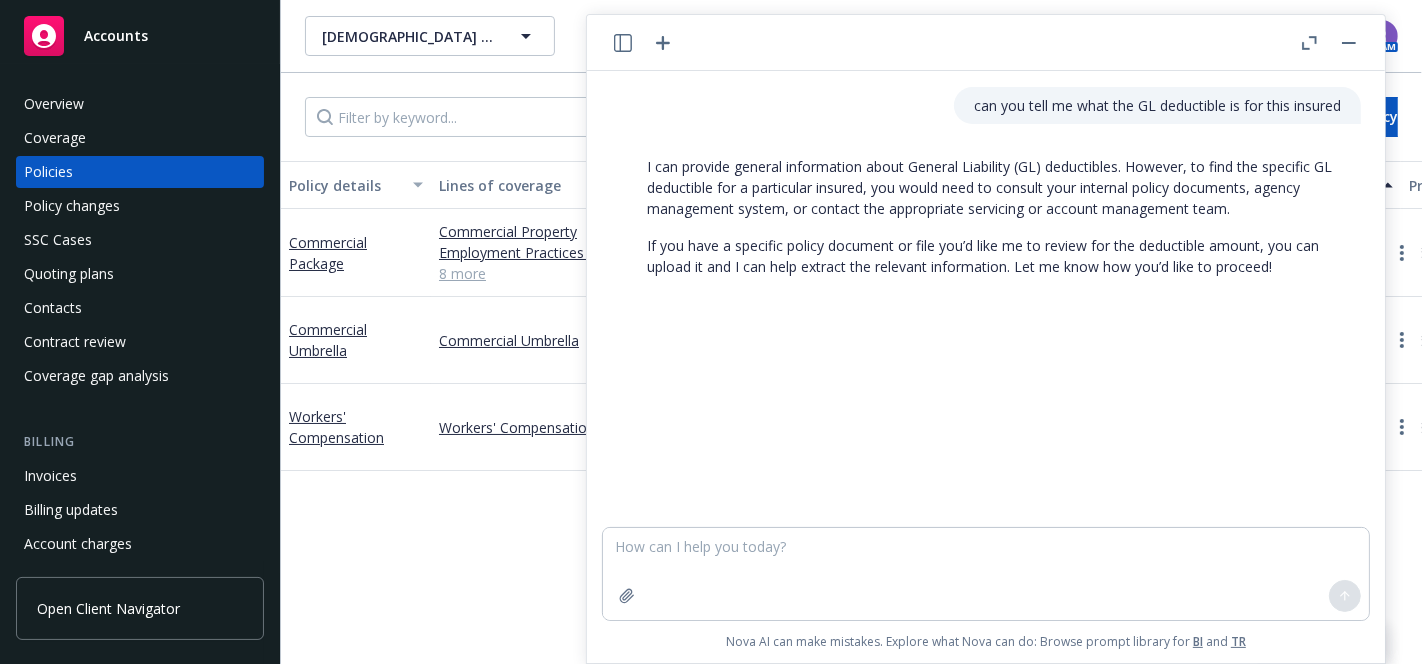 click at bounding box center [986, 574] 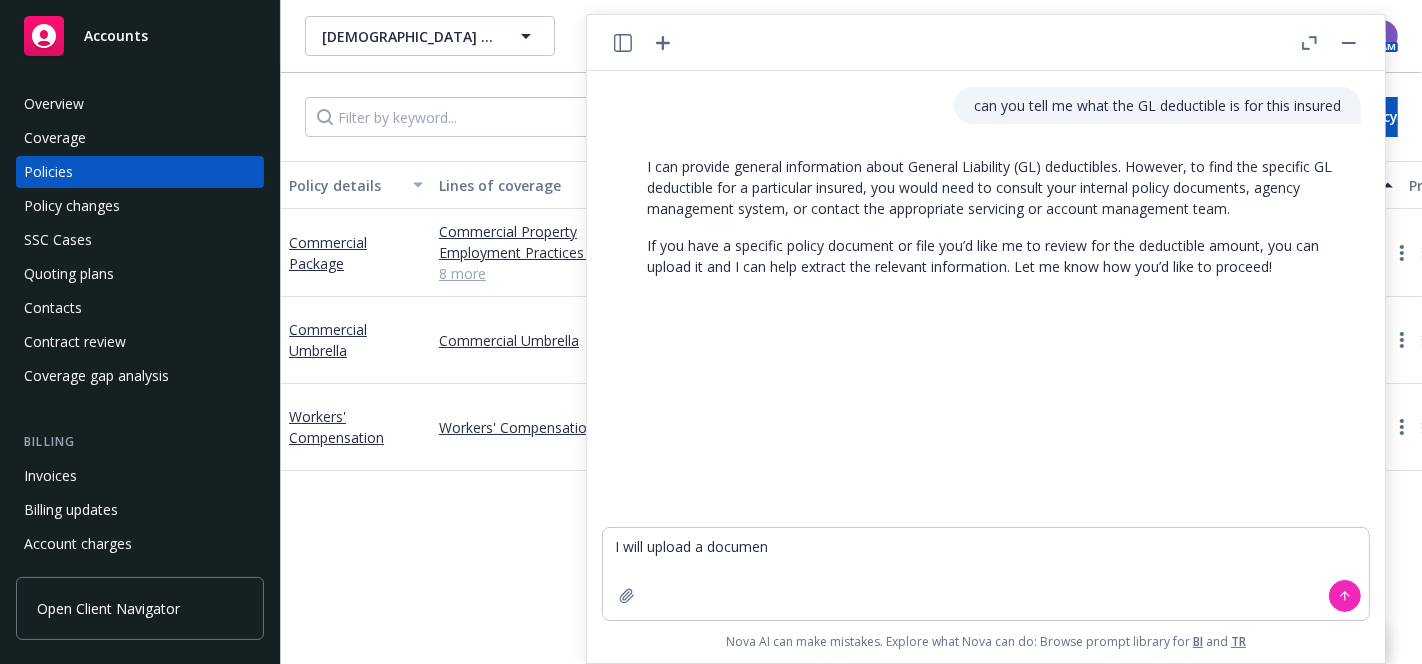 type on "I will upload a document" 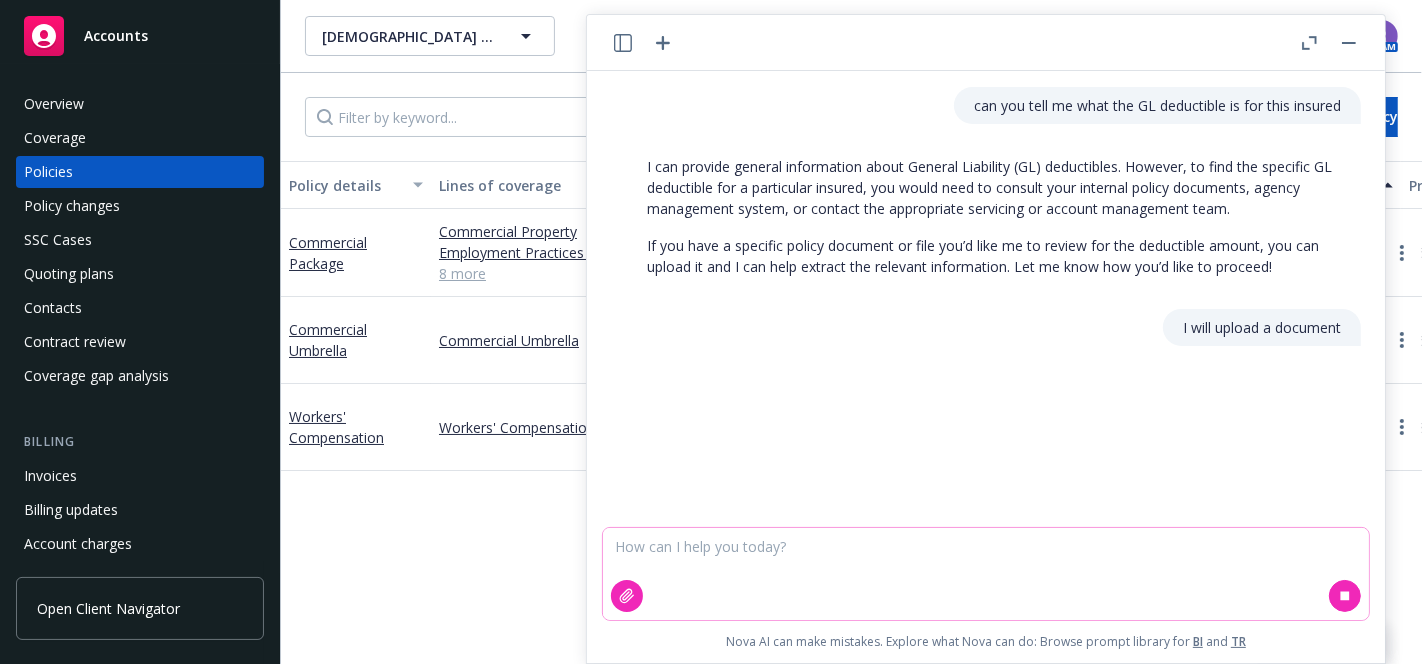 click 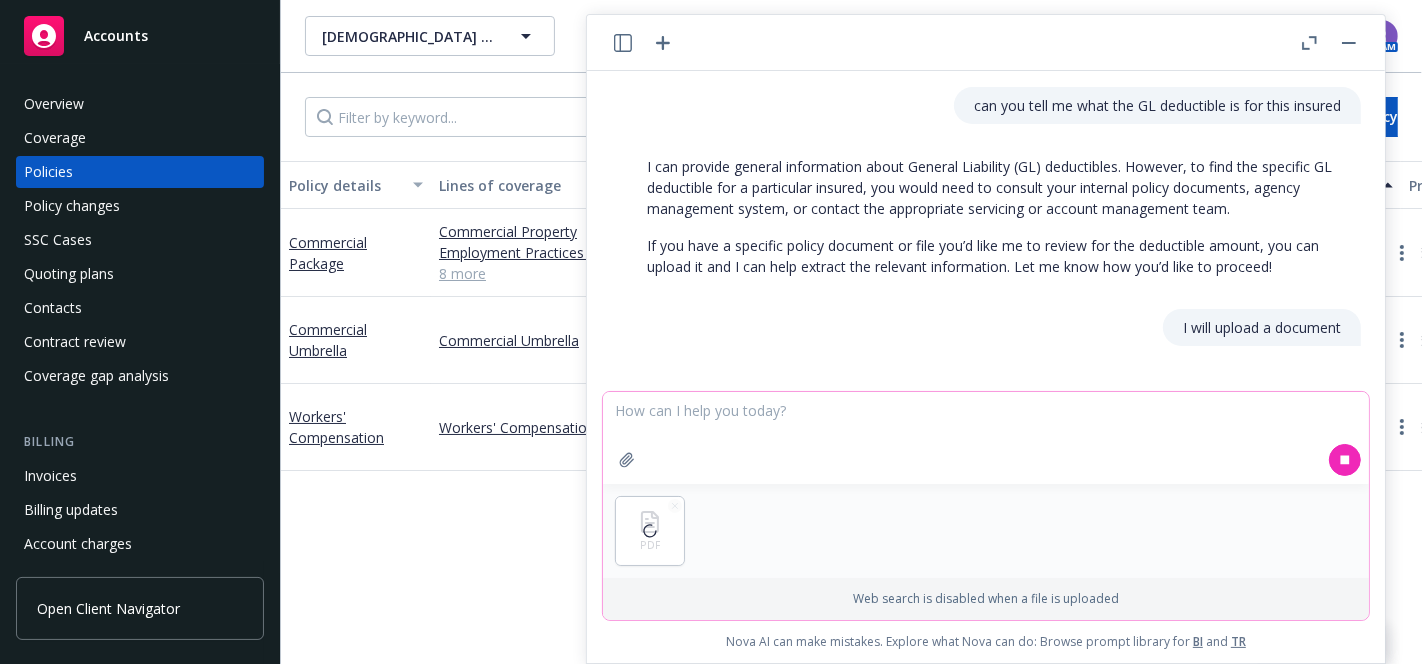 click at bounding box center [986, 438] 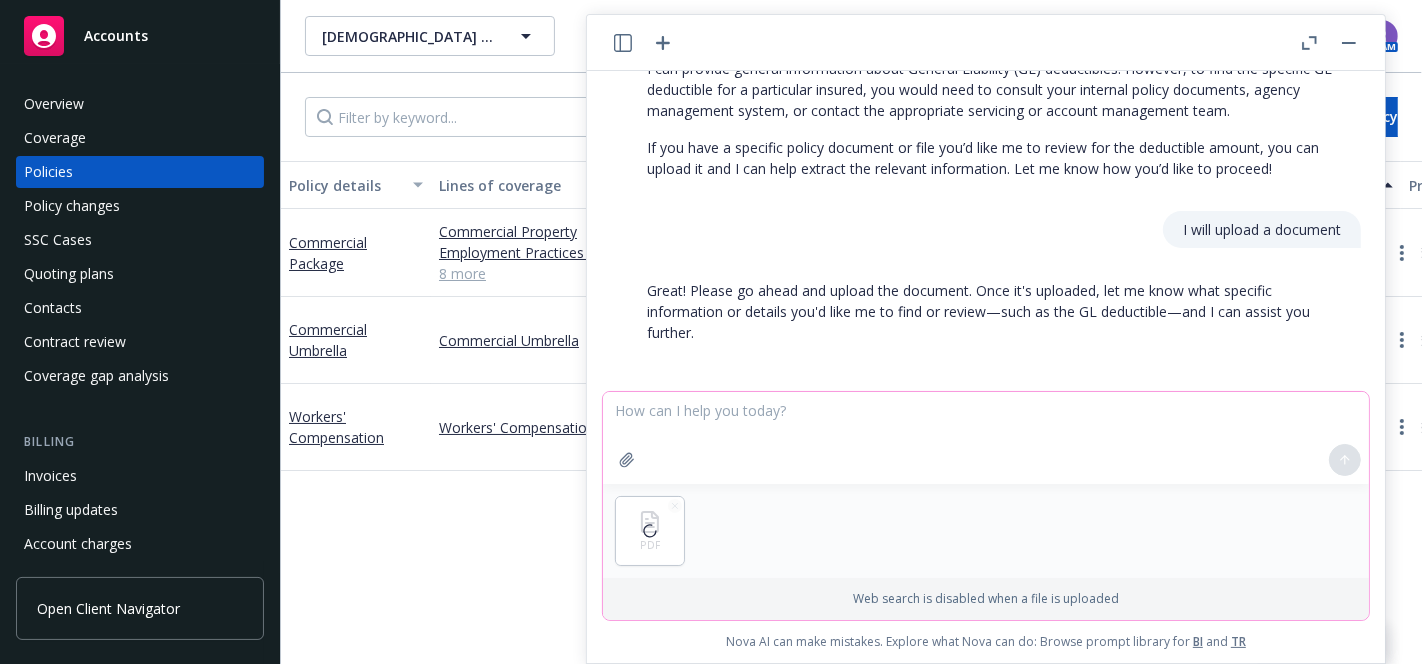 scroll, scrollTop: 104, scrollLeft: 0, axis: vertical 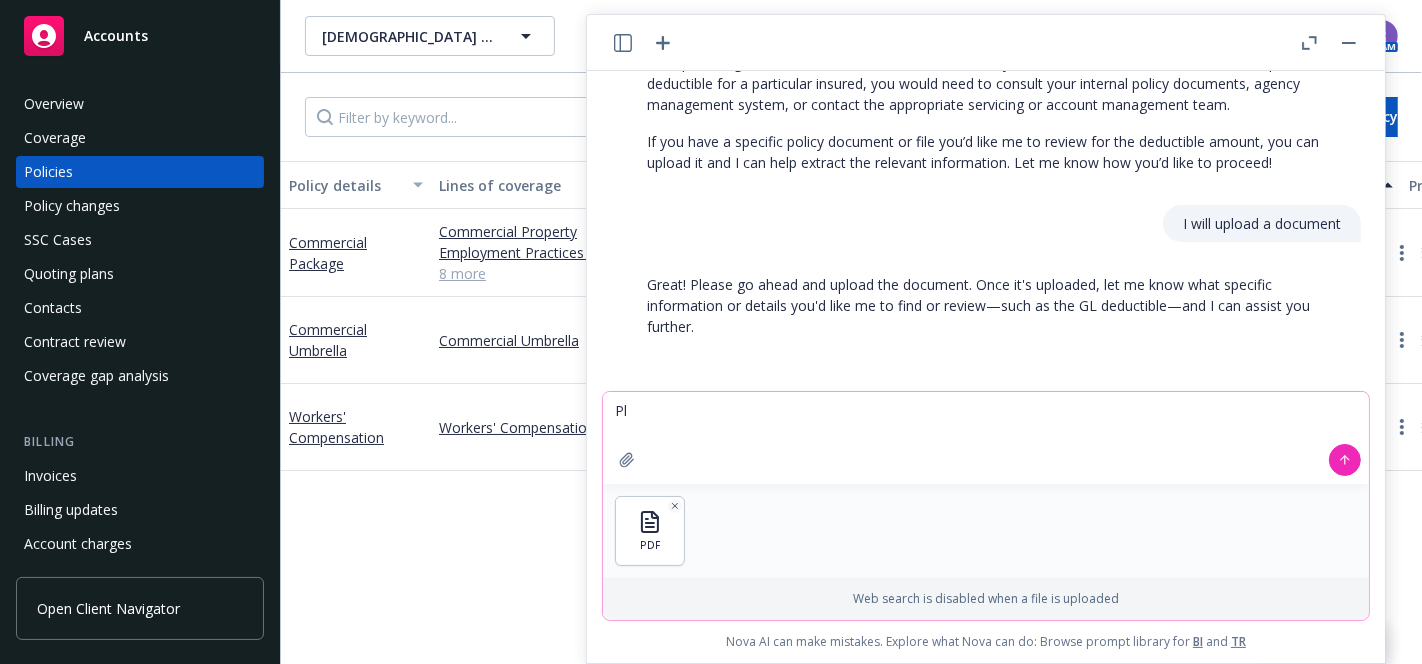 type on "P" 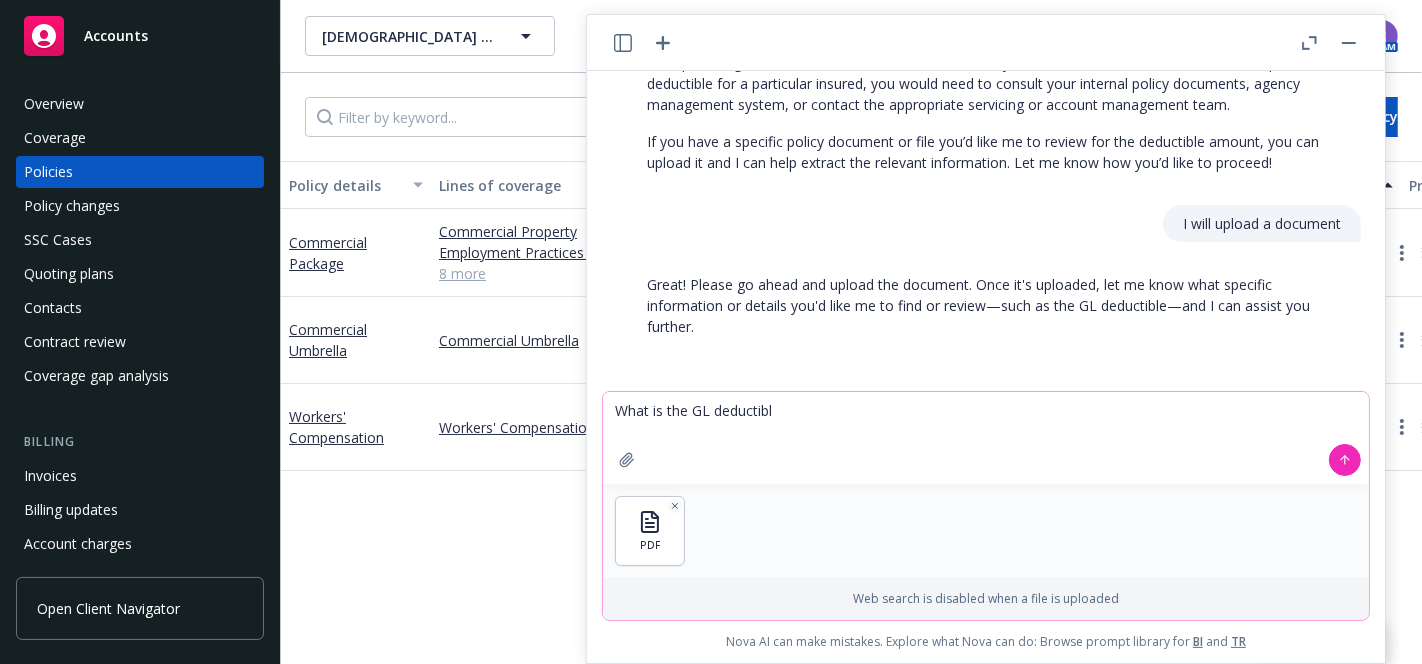 type on "What is the GL deductible" 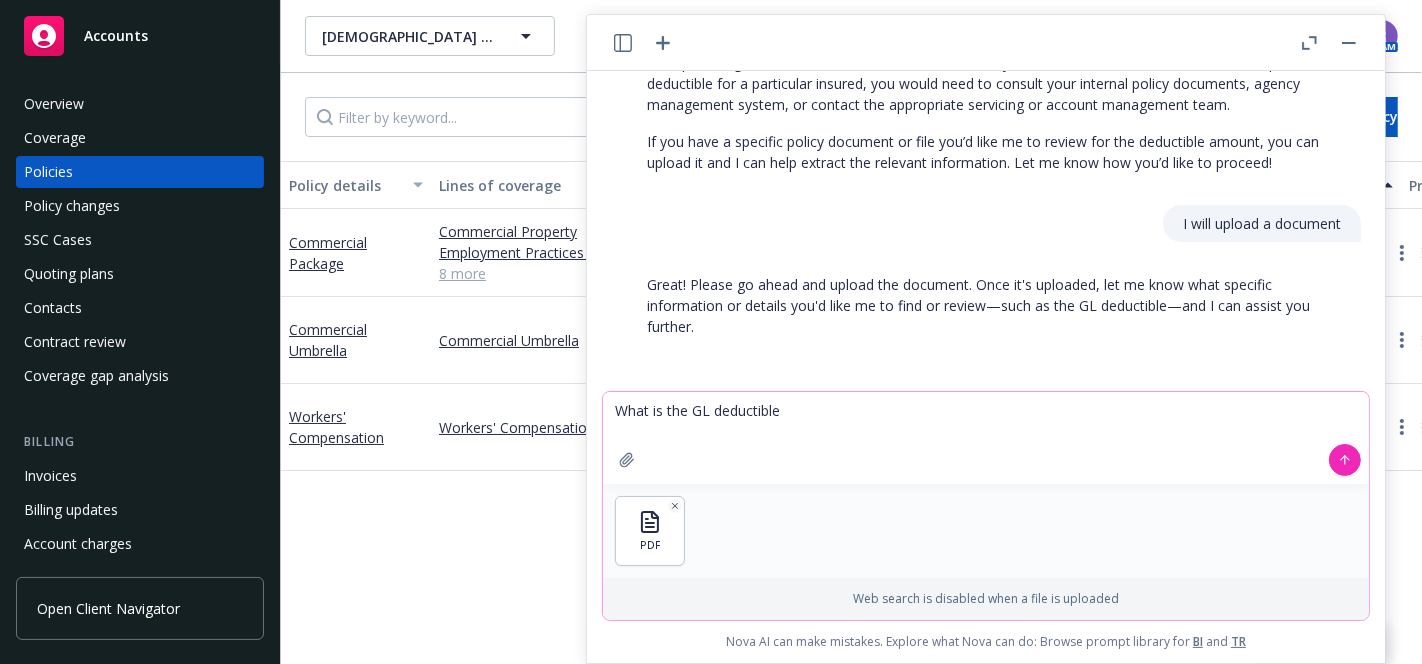 type 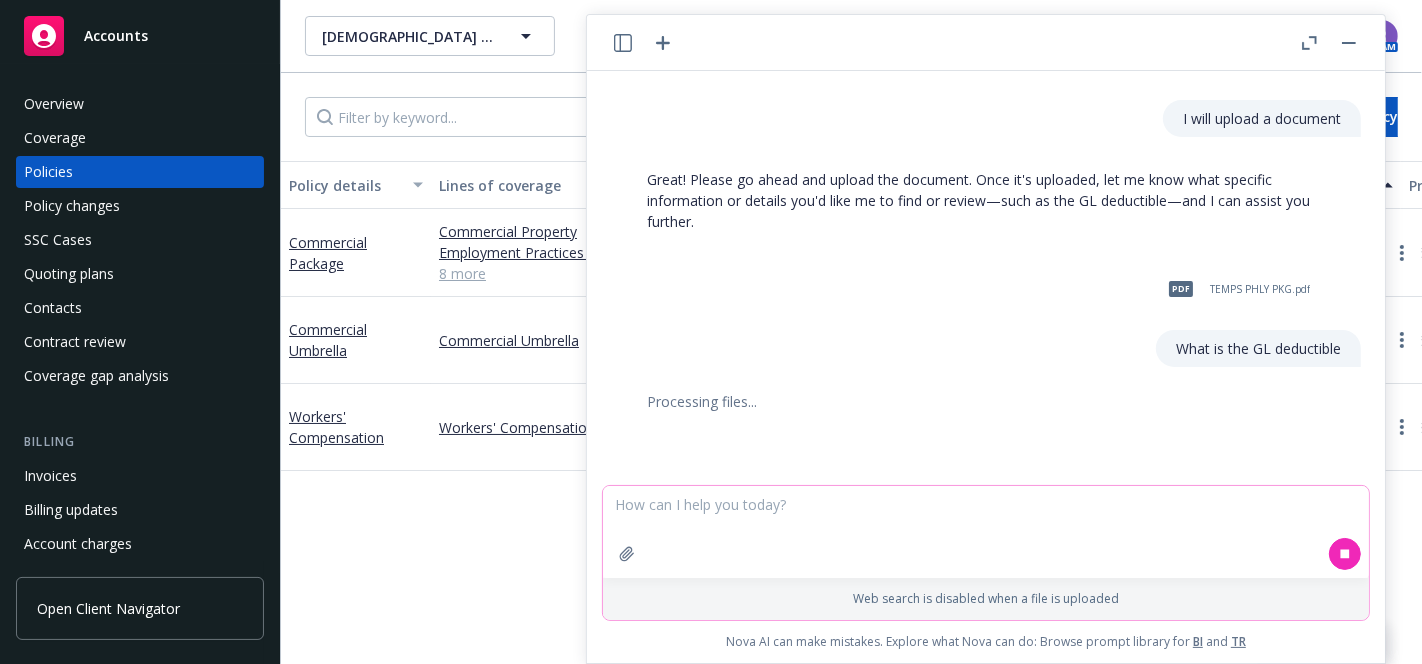 scroll, scrollTop: 214, scrollLeft: 0, axis: vertical 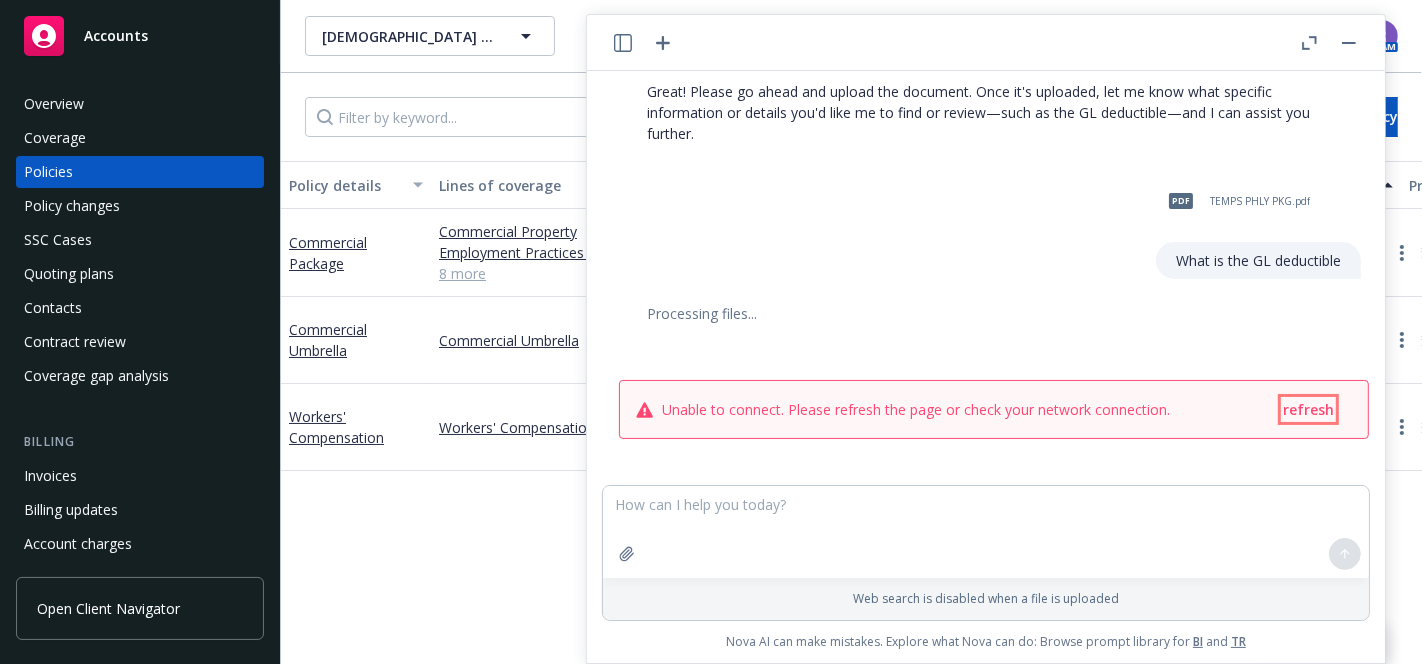 click on "refresh" at bounding box center (1308, 409) 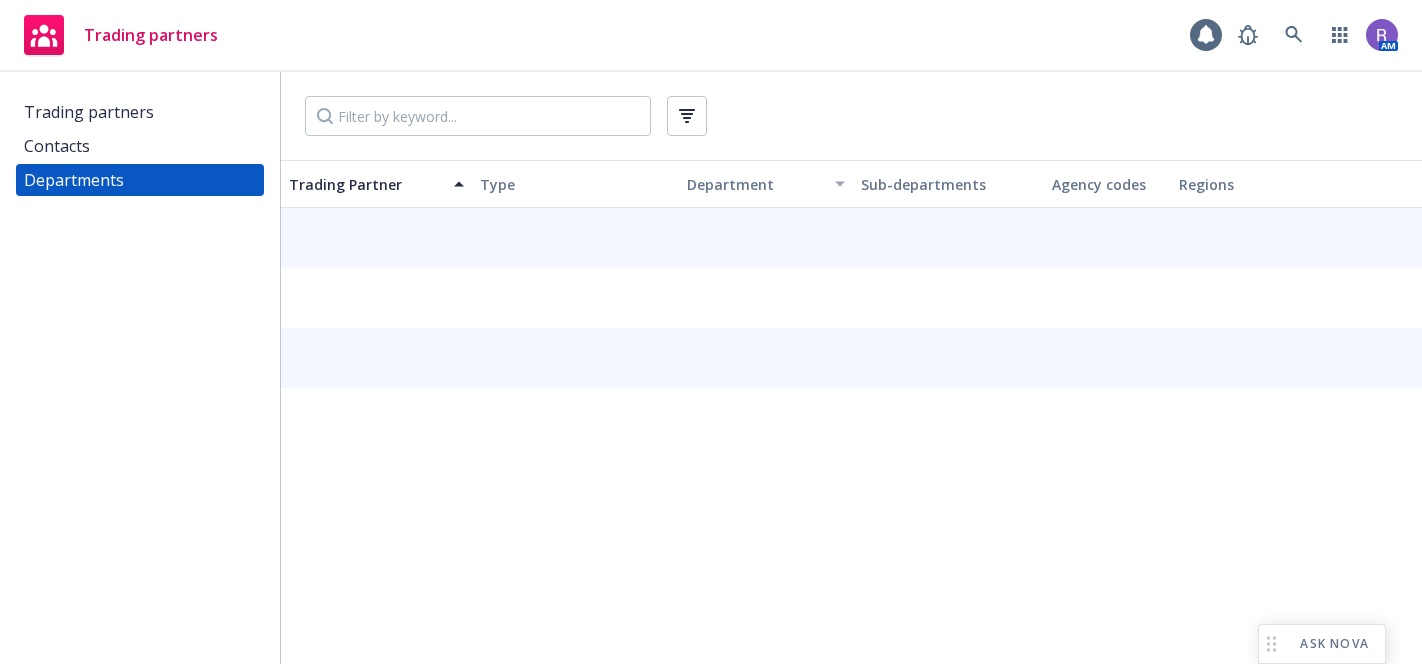 scroll, scrollTop: 0, scrollLeft: 0, axis: both 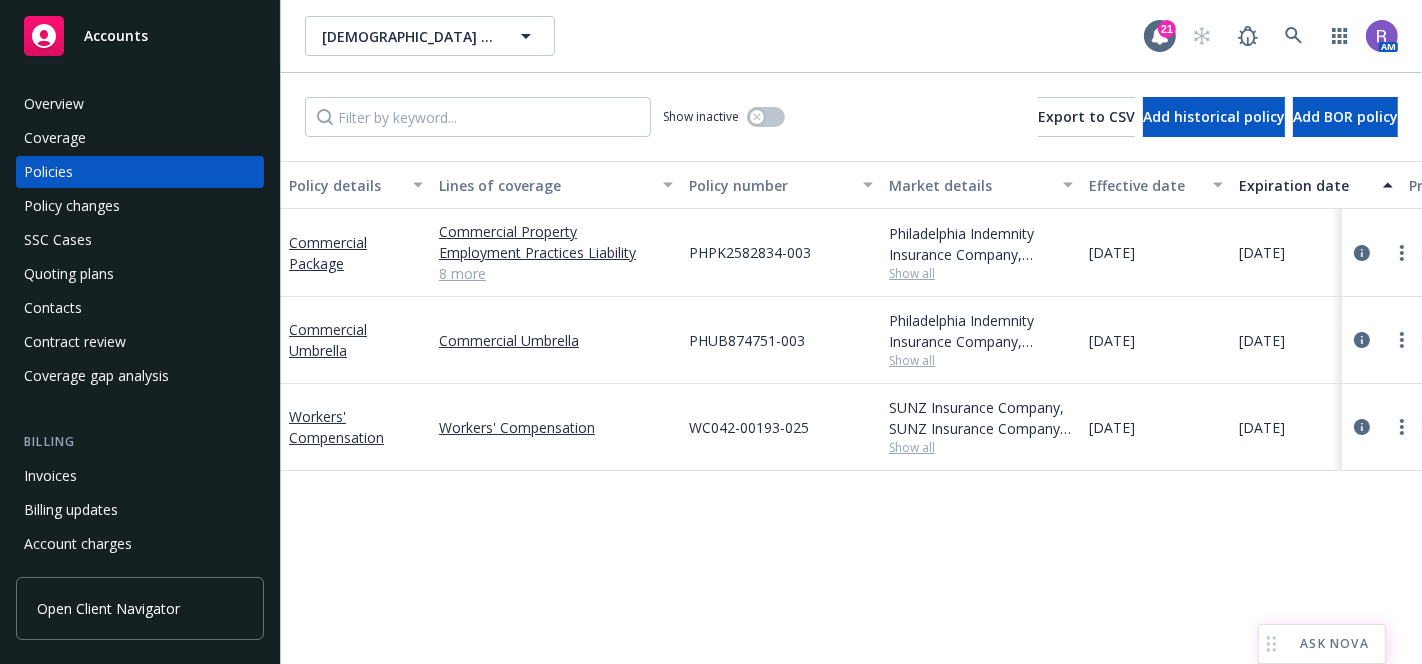 click on "ASK NOVA" at bounding box center (1322, 644) 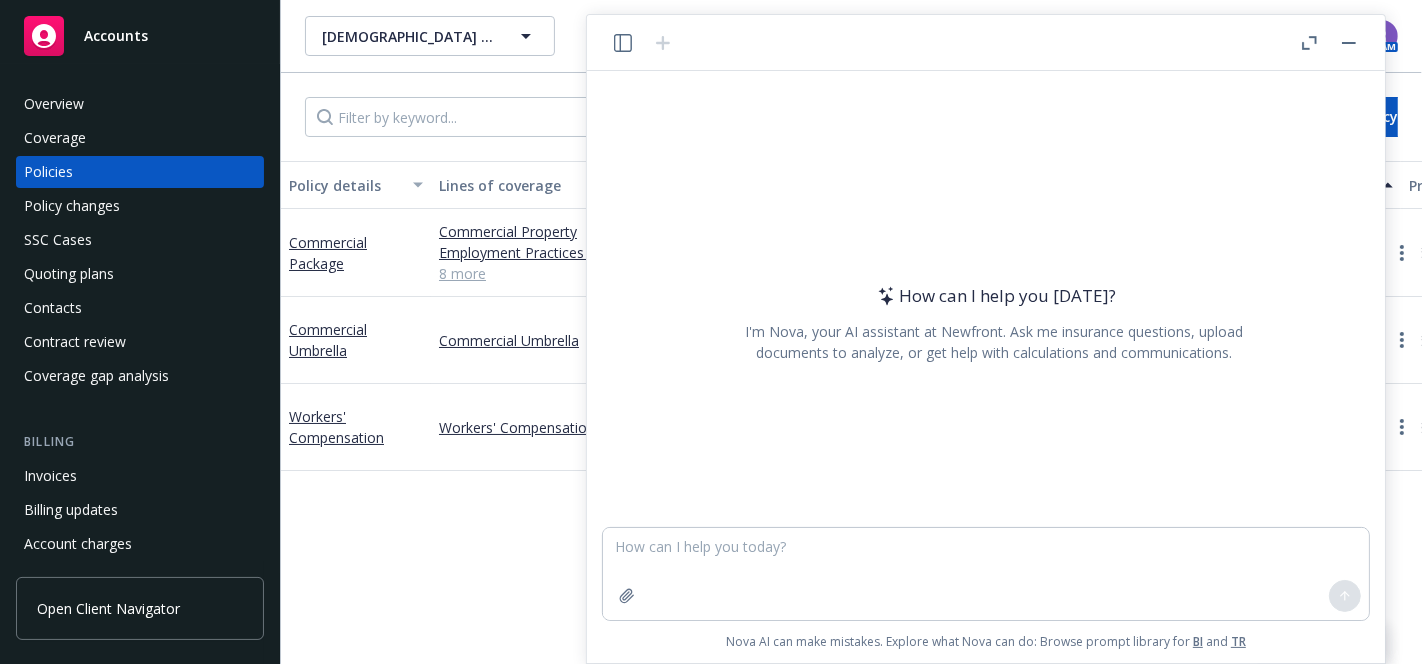 click at bounding box center (986, 574) 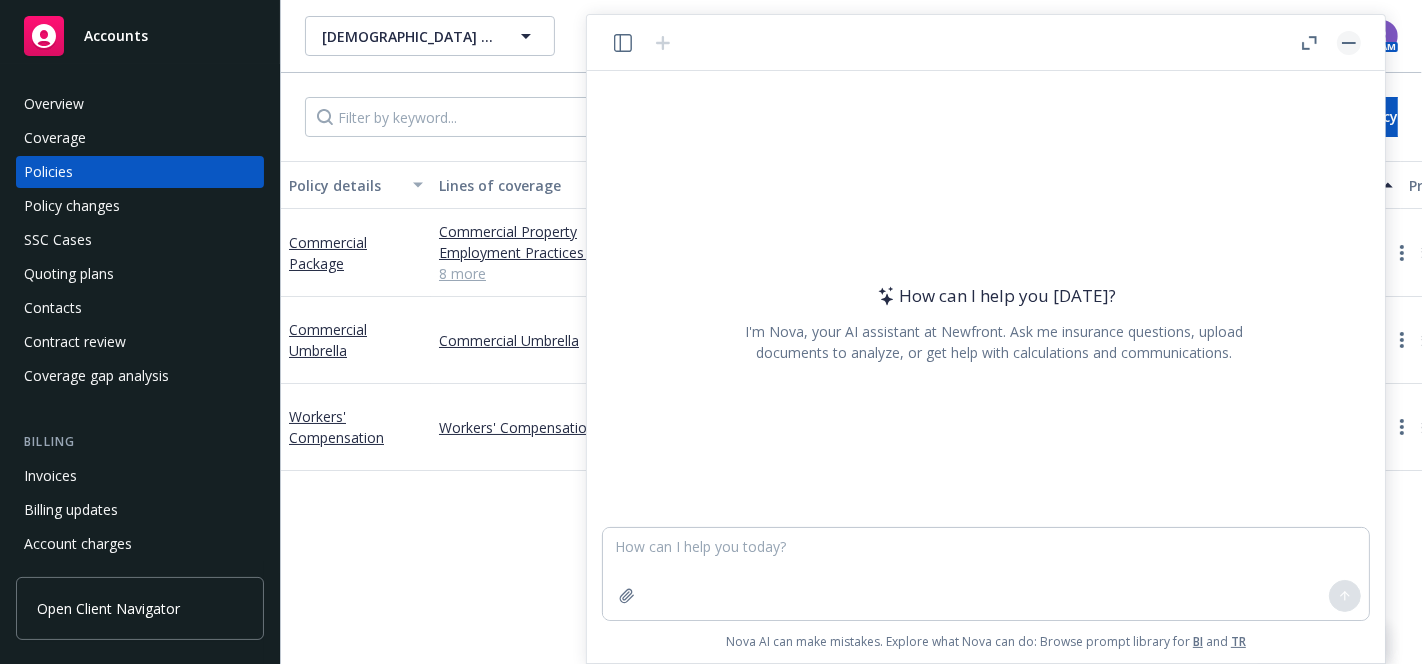 click at bounding box center (1349, 43) 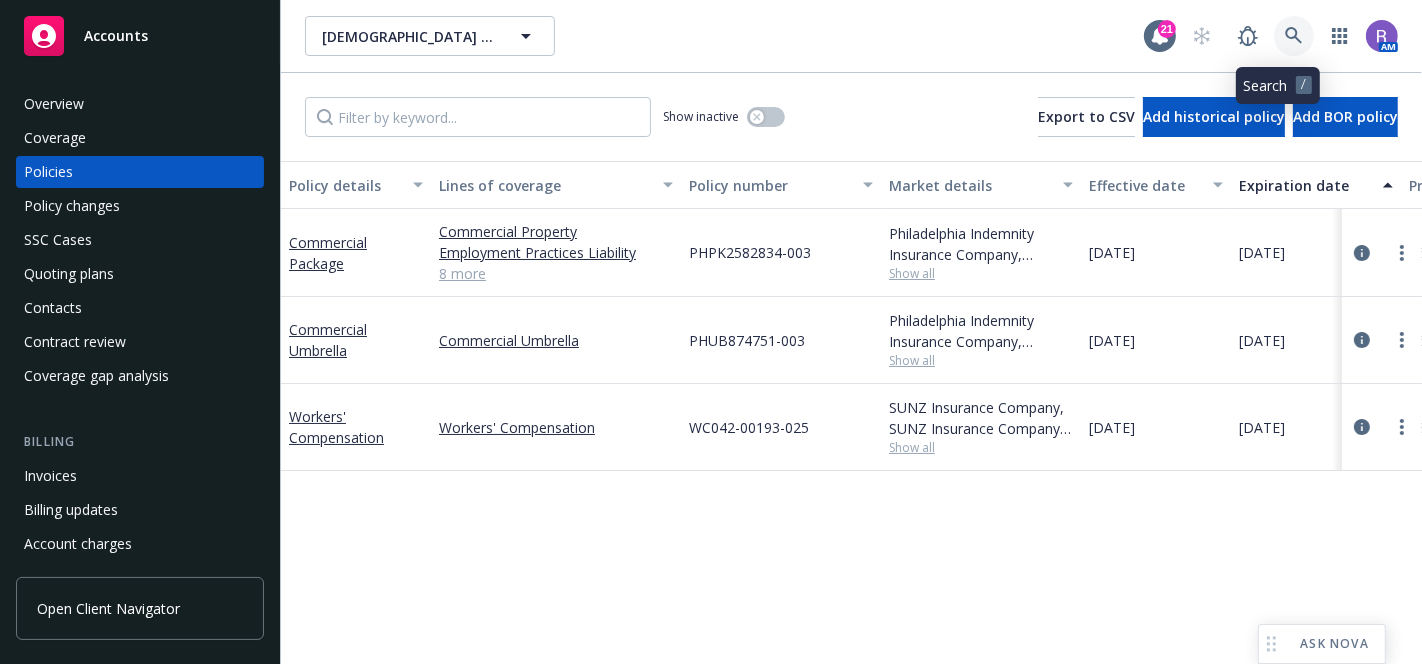 click 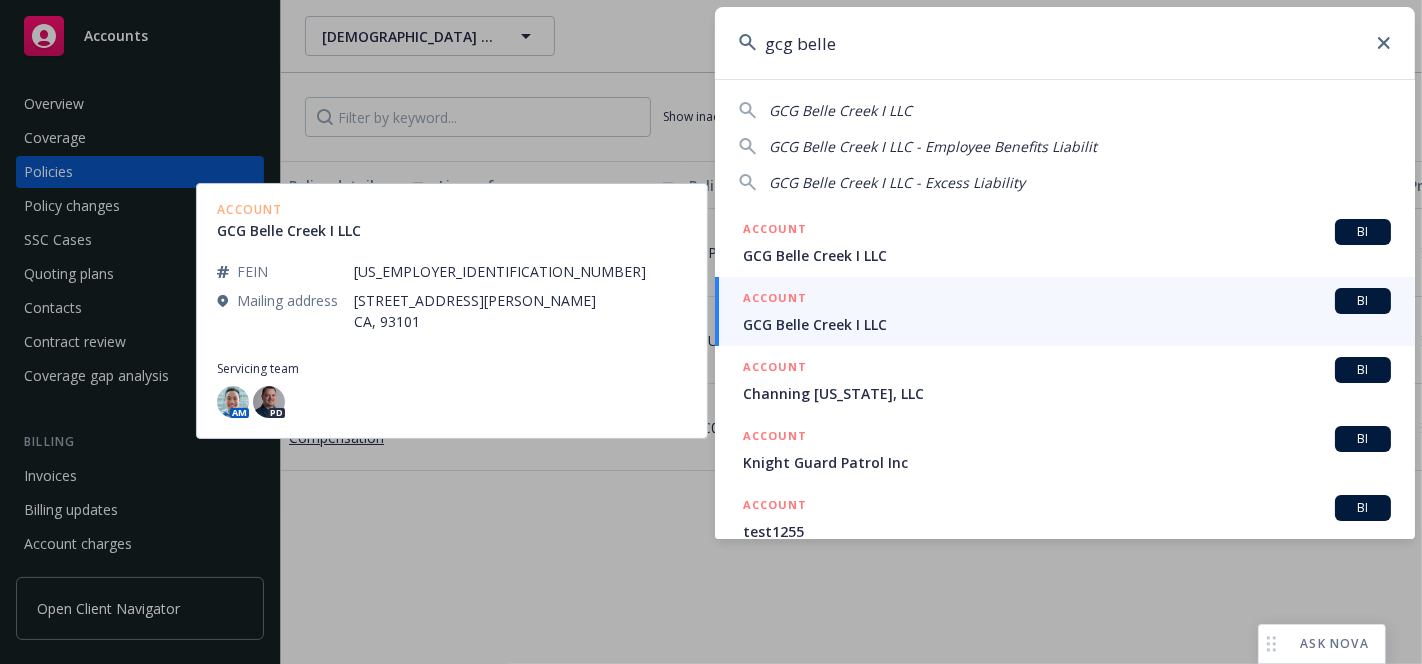 type on "gcg belle" 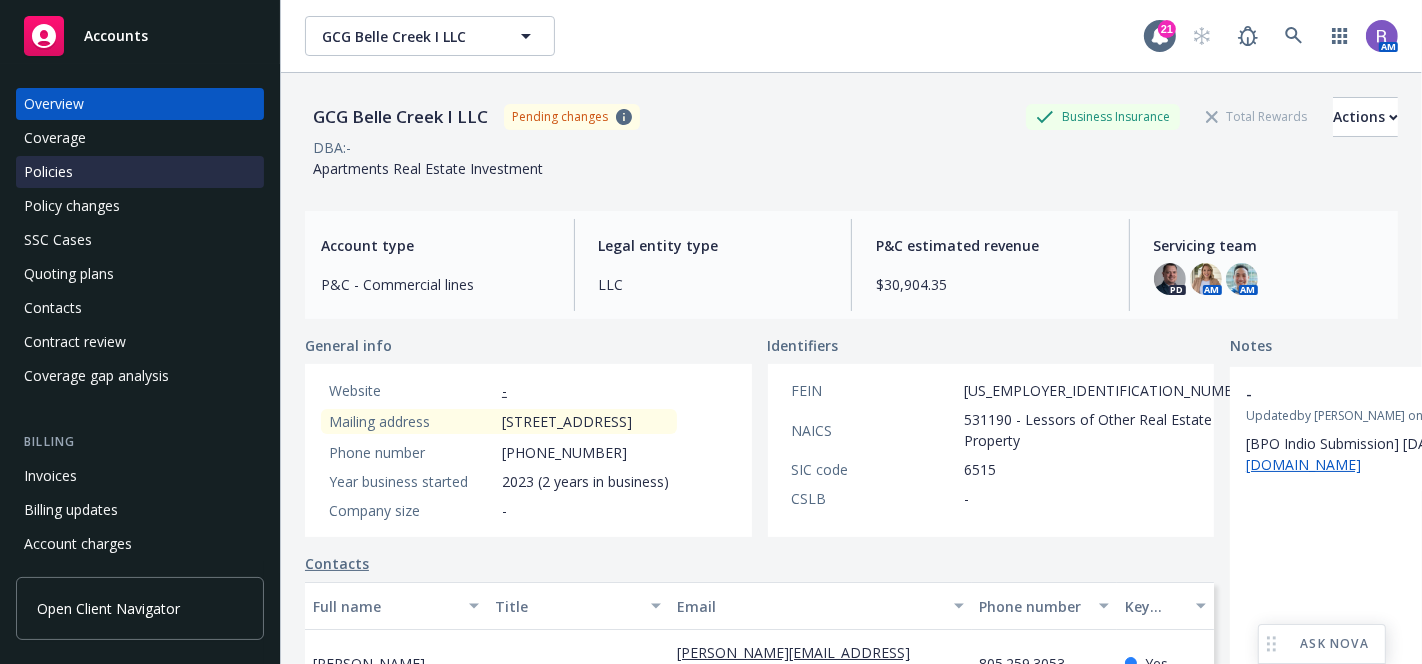 click on "Policies" at bounding box center (140, 172) 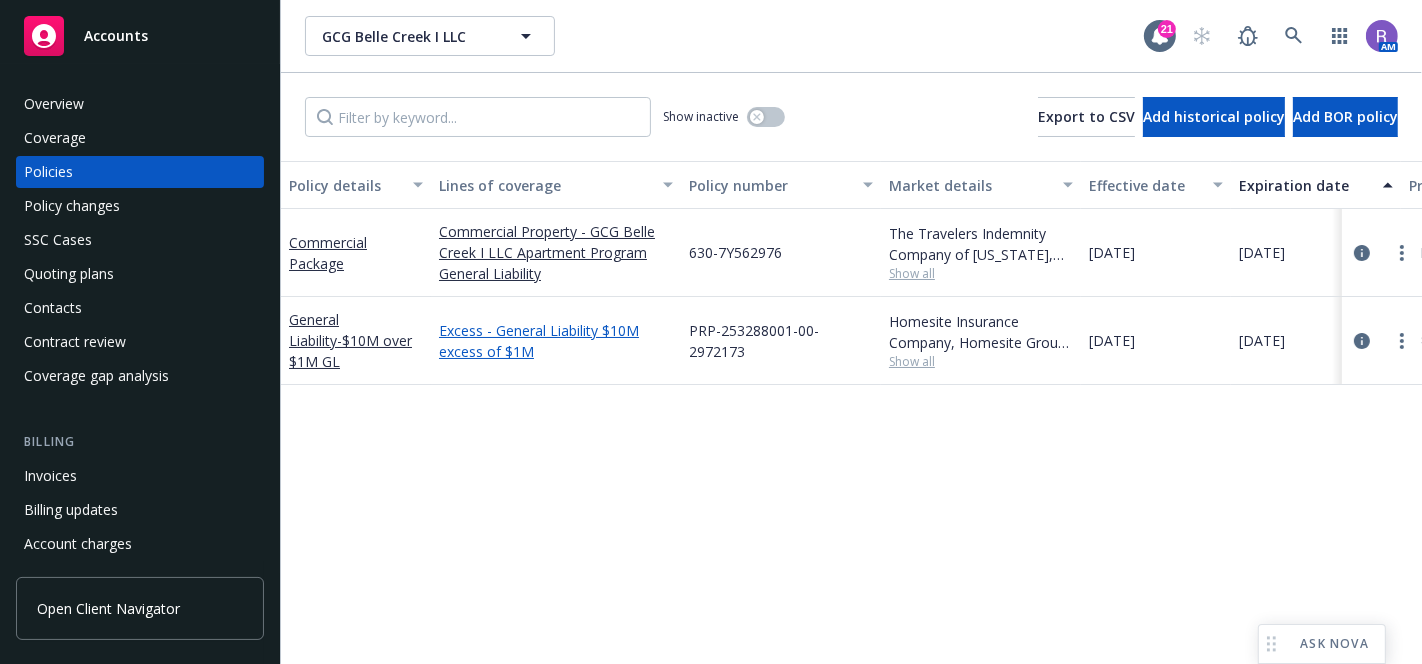 scroll, scrollTop: 0, scrollLeft: 0, axis: both 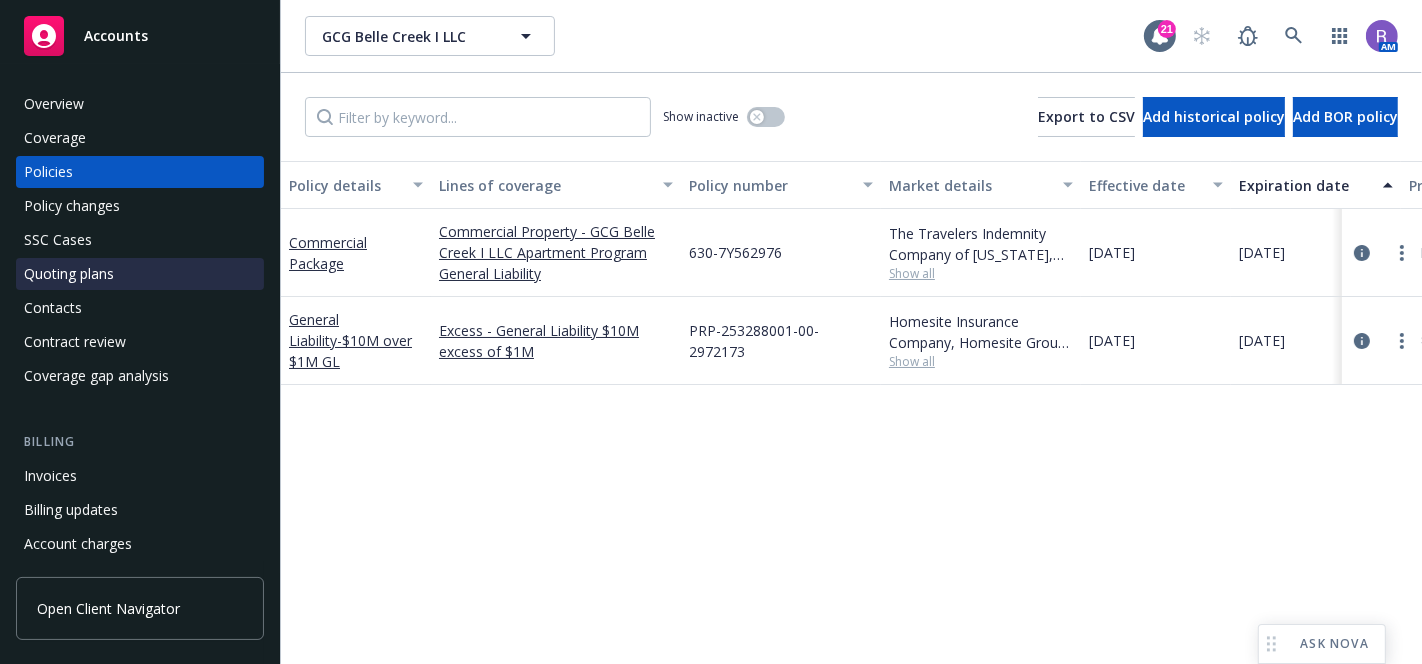 click on "Quoting plans" at bounding box center [69, 274] 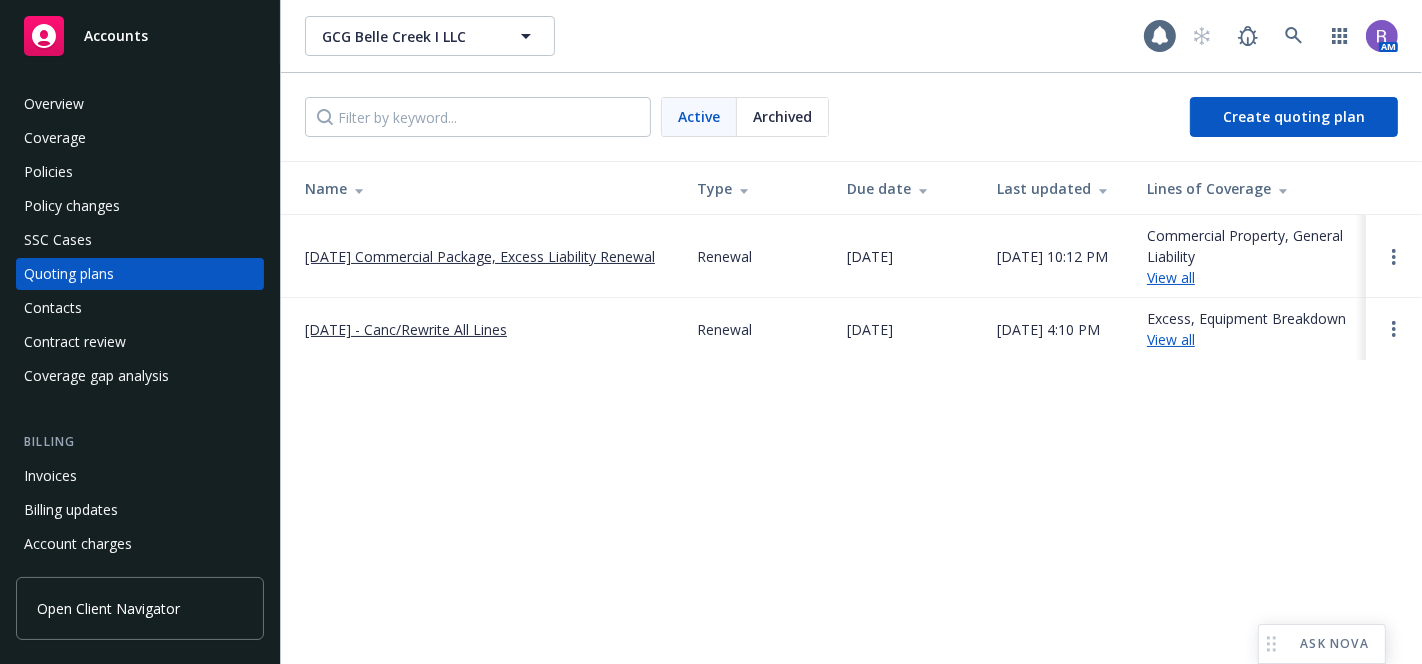 click on "08/12/25 Commercial Package, Excess Liability Renewal" at bounding box center [480, 256] 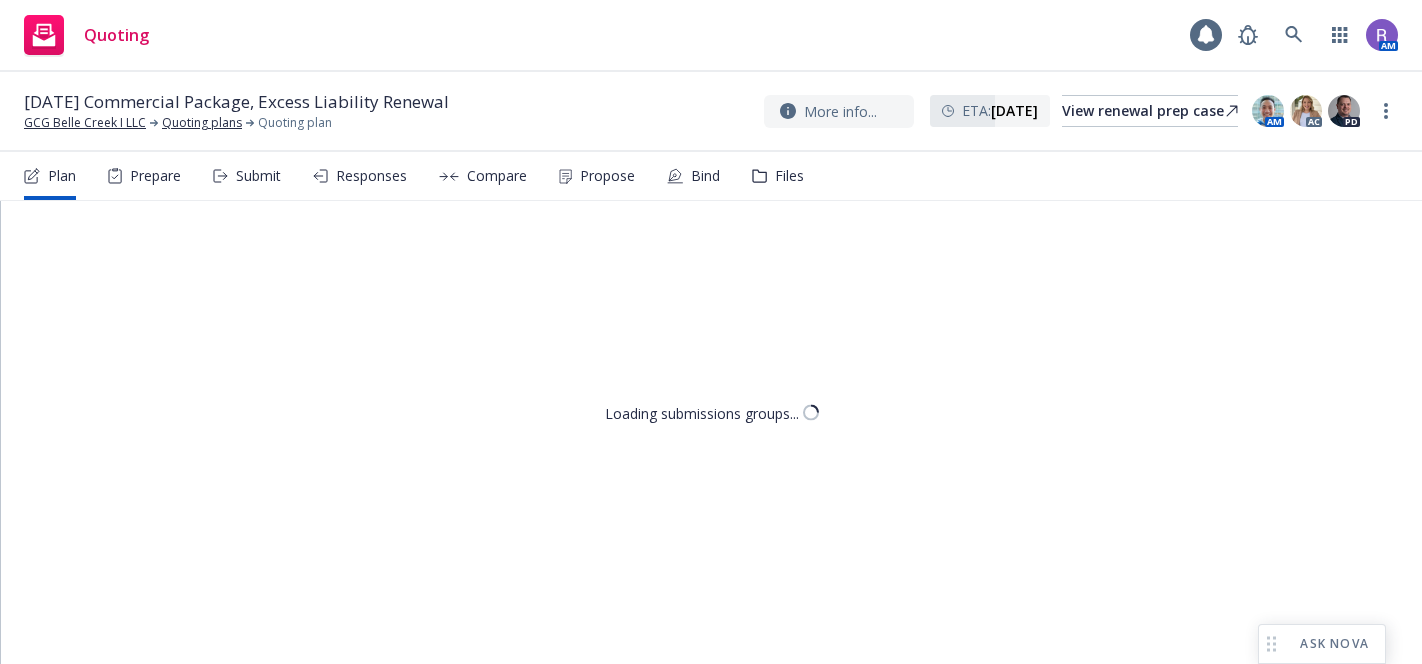 scroll, scrollTop: 0, scrollLeft: 0, axis: both 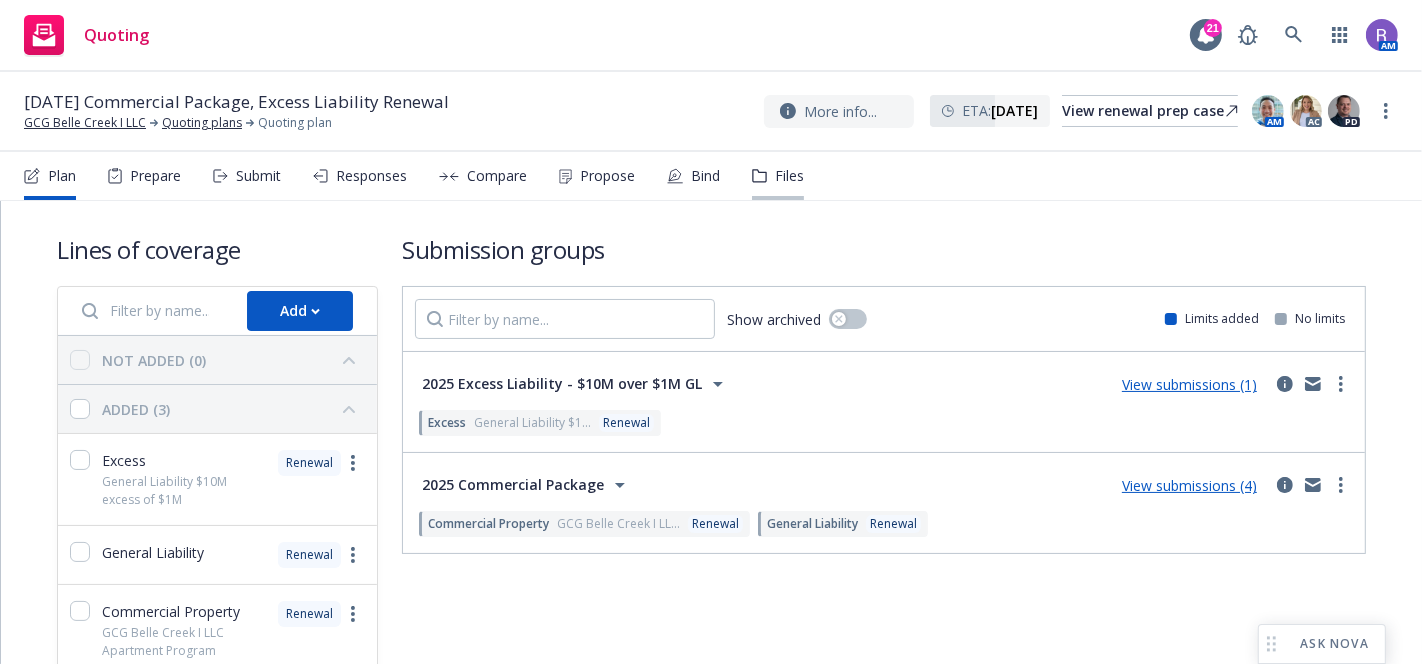click 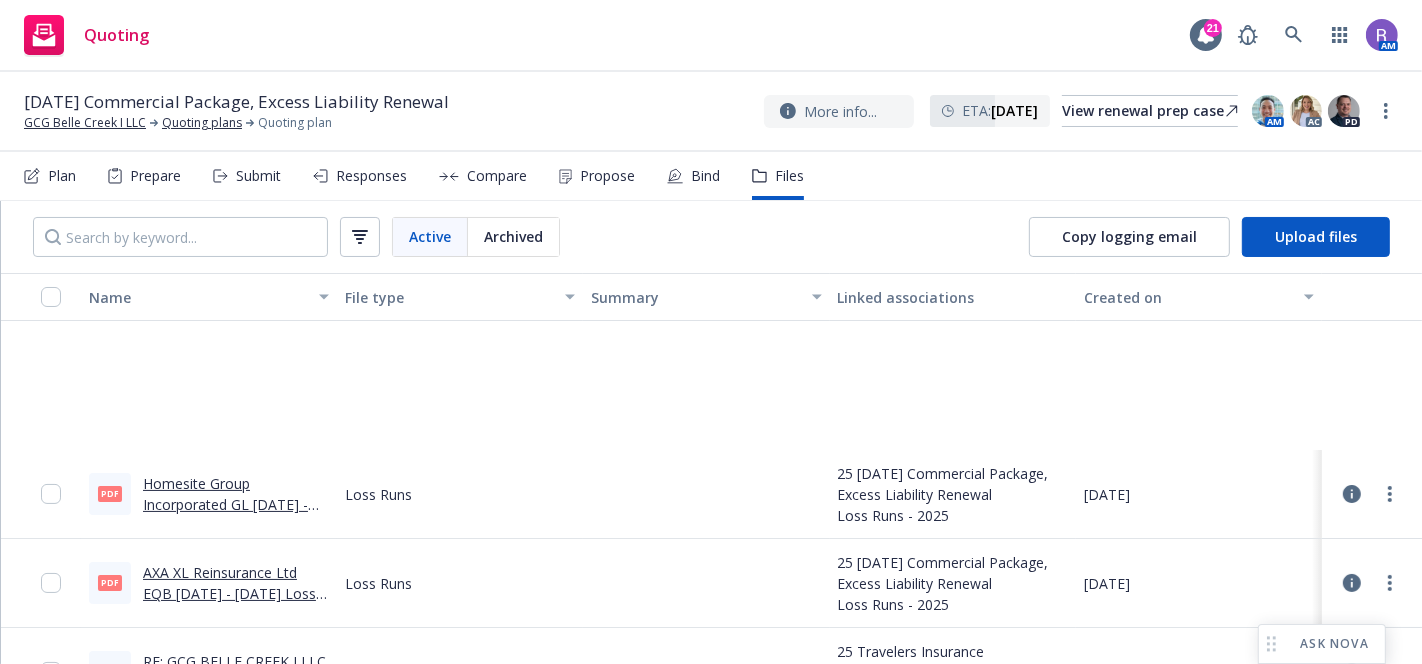 scroll, scrollTop: 360, scrollLeft: 0, axis: vertical 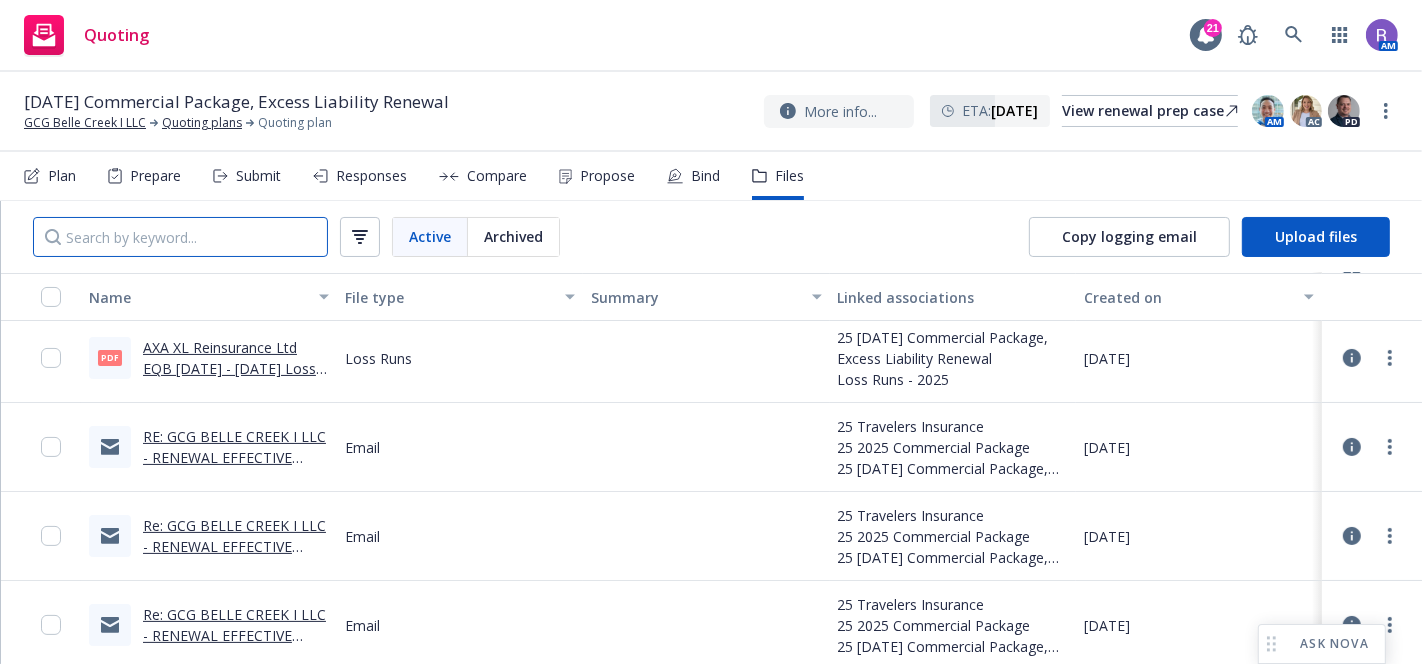 click at bounding box center [180, 237] 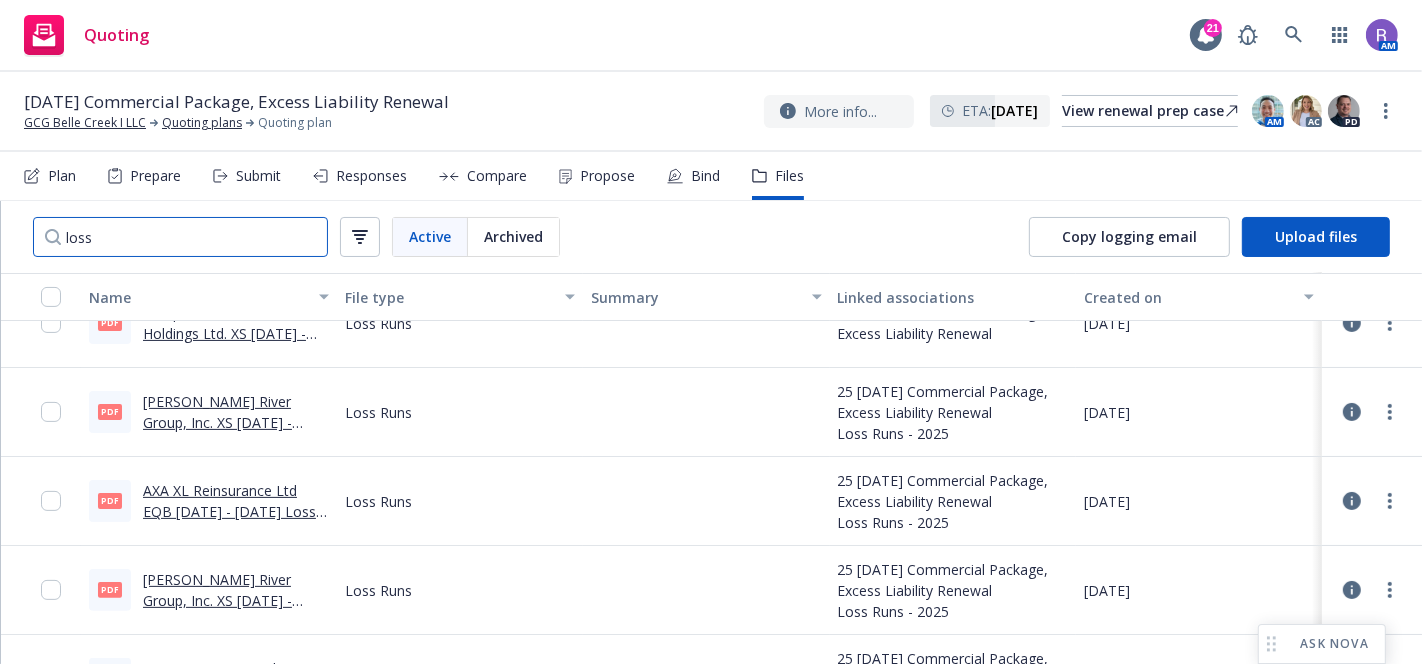scroll, scrollTop: 539, scrollLeft: 0, axis: vertical 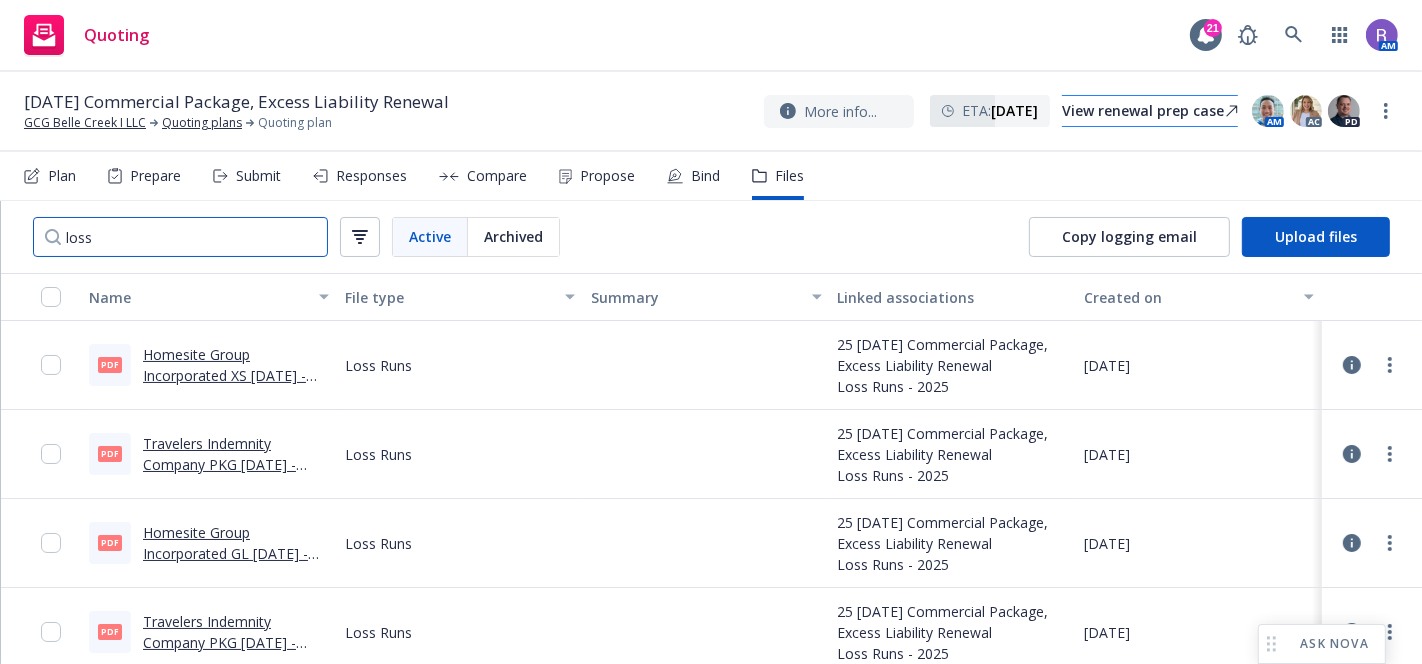 type on "loss" 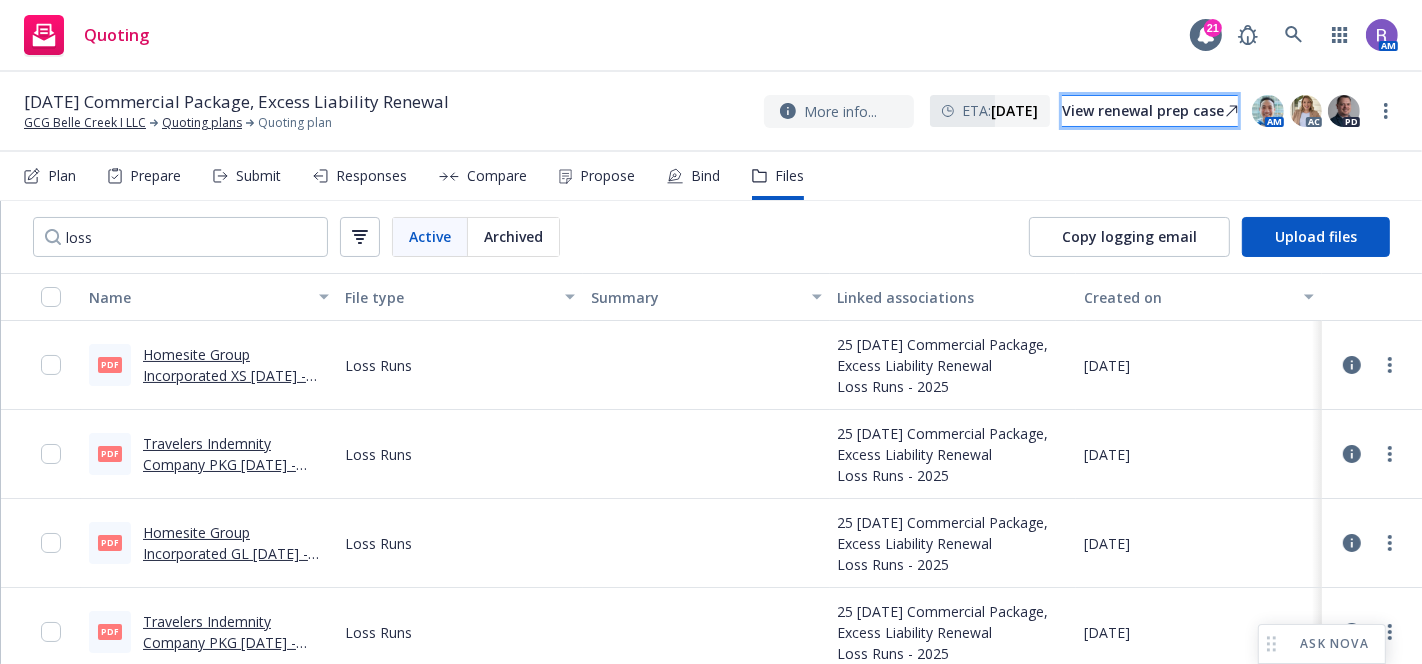 click on "View renewal prep case" at bounding box center [1150, 111] 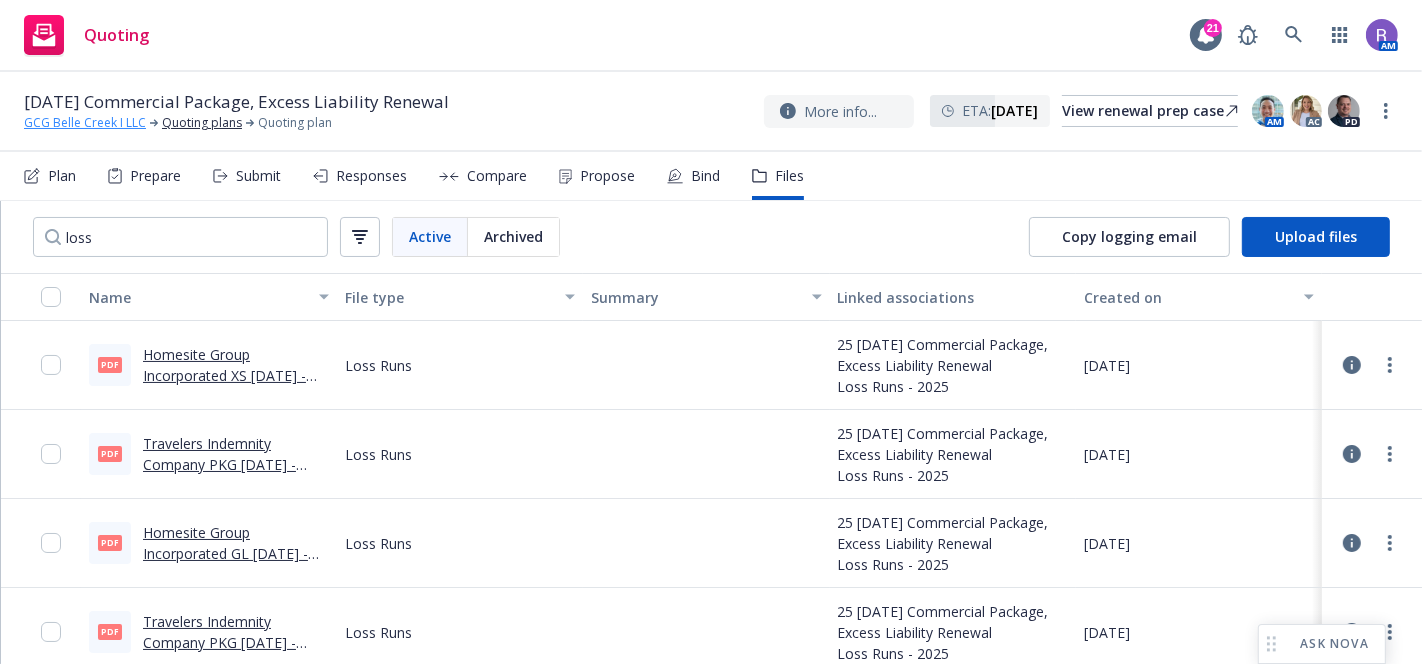 click on "GCG Belle Creek I LLC" at bounding box center (85, 123) 